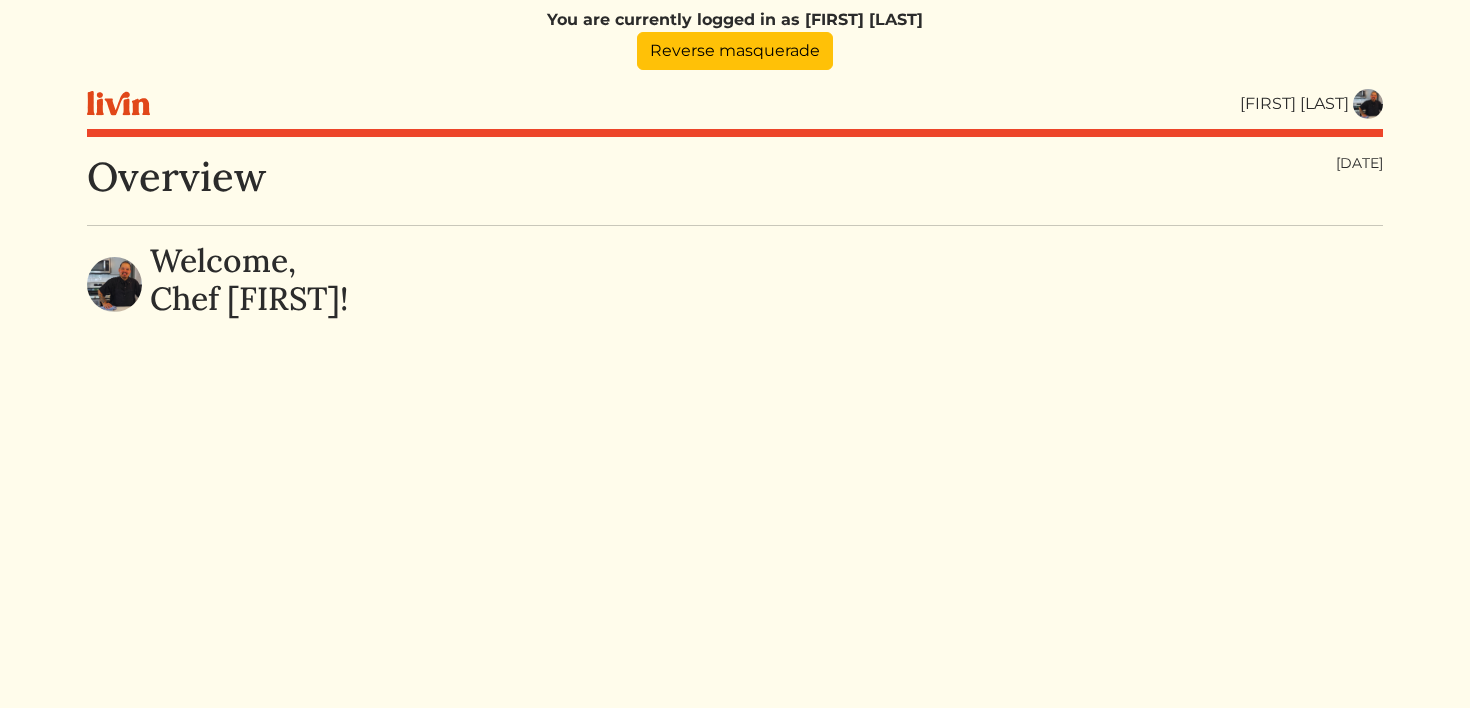 scroll, scrollTop: 0, scrollLeft: 0, axis: both 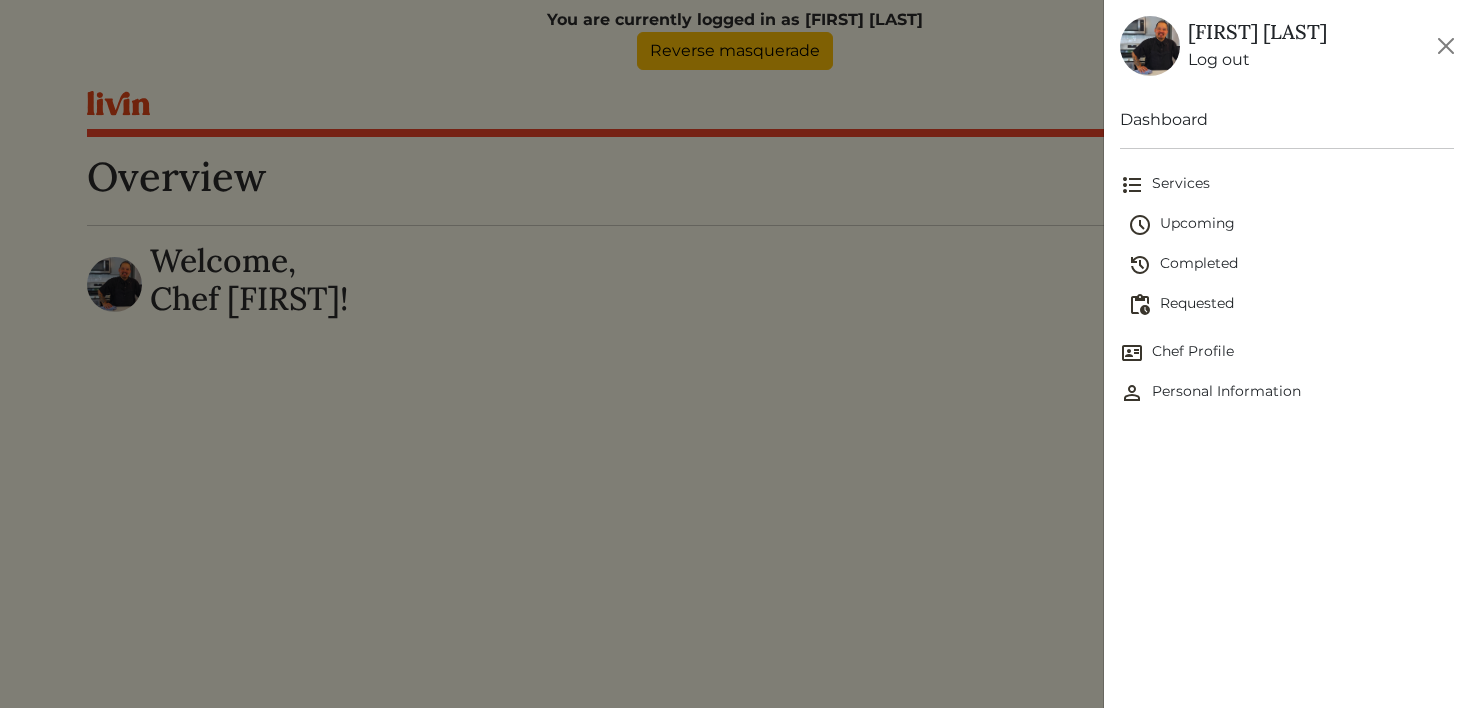click on "Requested" at bounding box center (1291, 305) 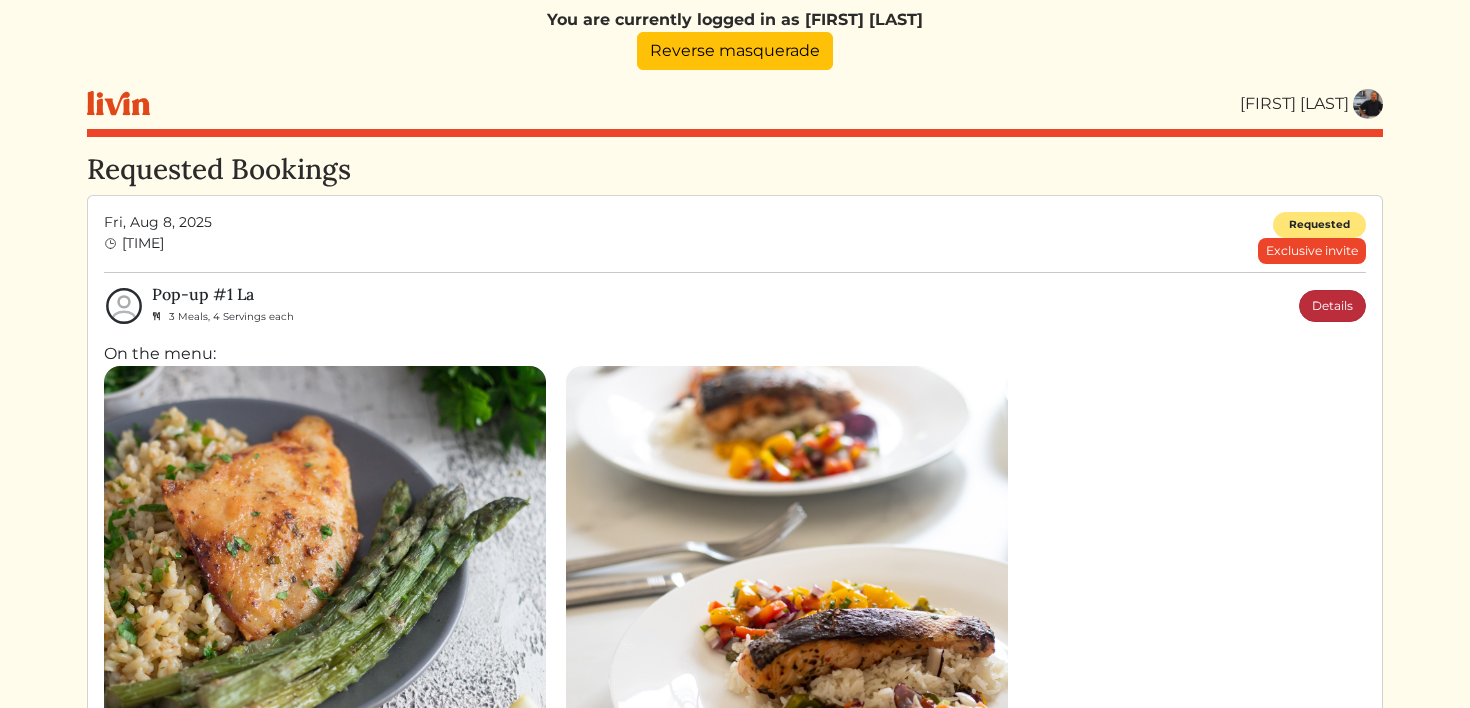 click on "Details" at bounding box center (1332, 306) 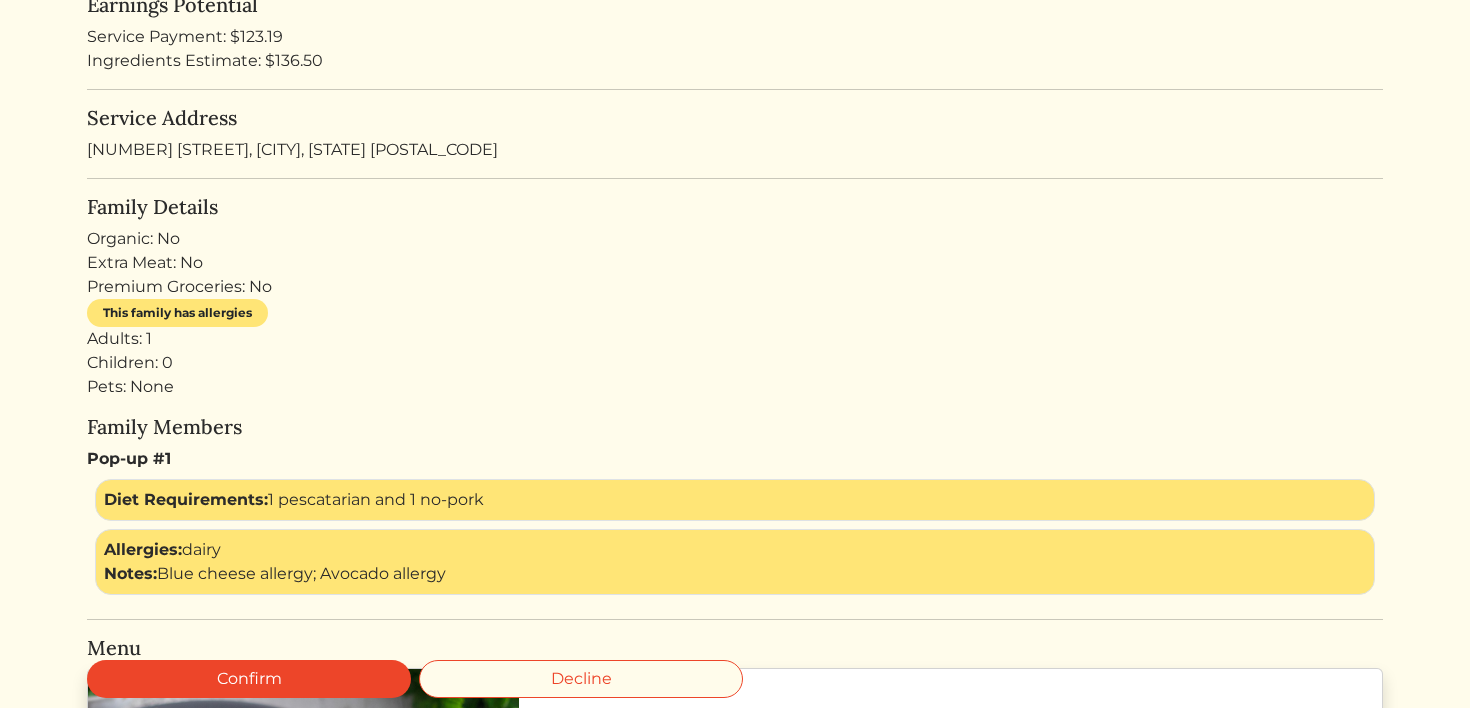 scroll, scrollTop: 501, scrollLeft: 0, axis: vertical 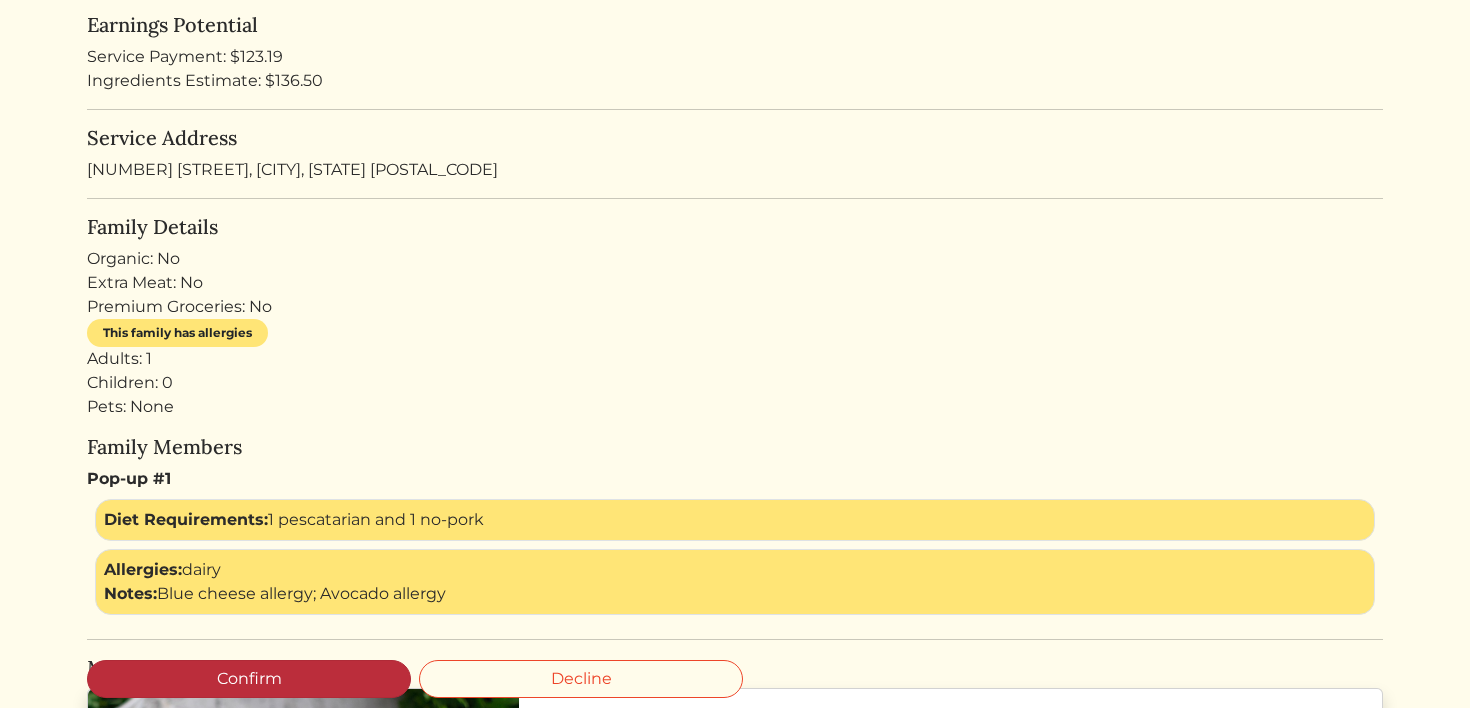 click on "Confirm" at bounding box center (249, 679) 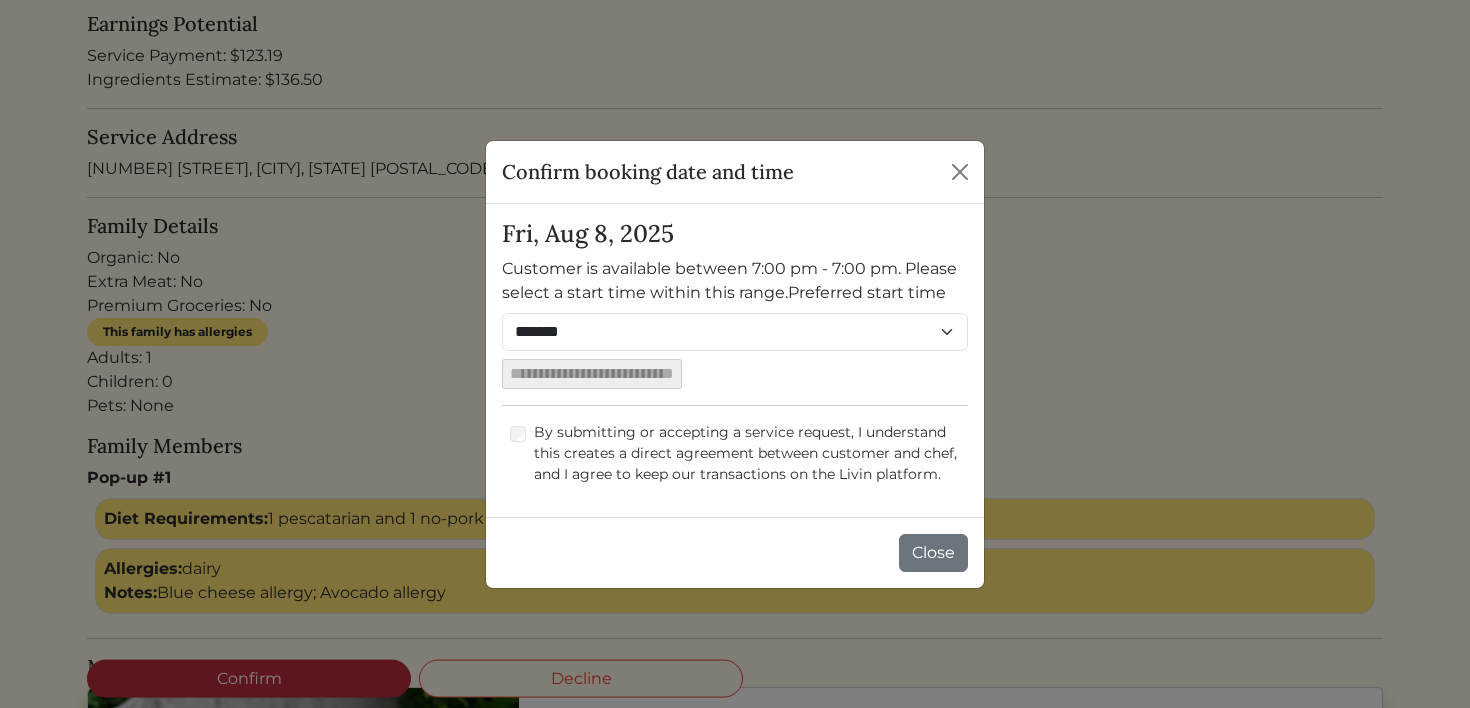 scroll, scrollTop: 0, scrollLeft: 0, axis: both 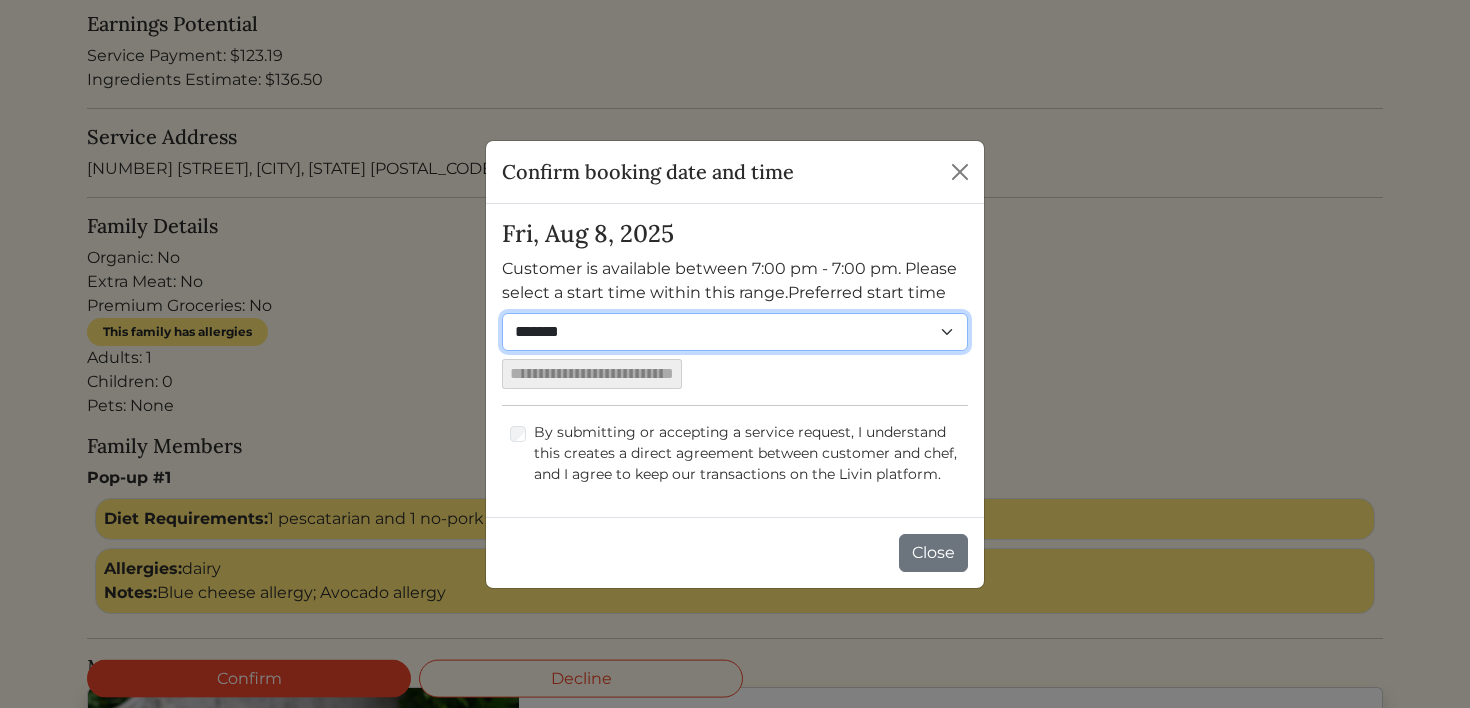 click on "*******" at bounding box center [735, 332] 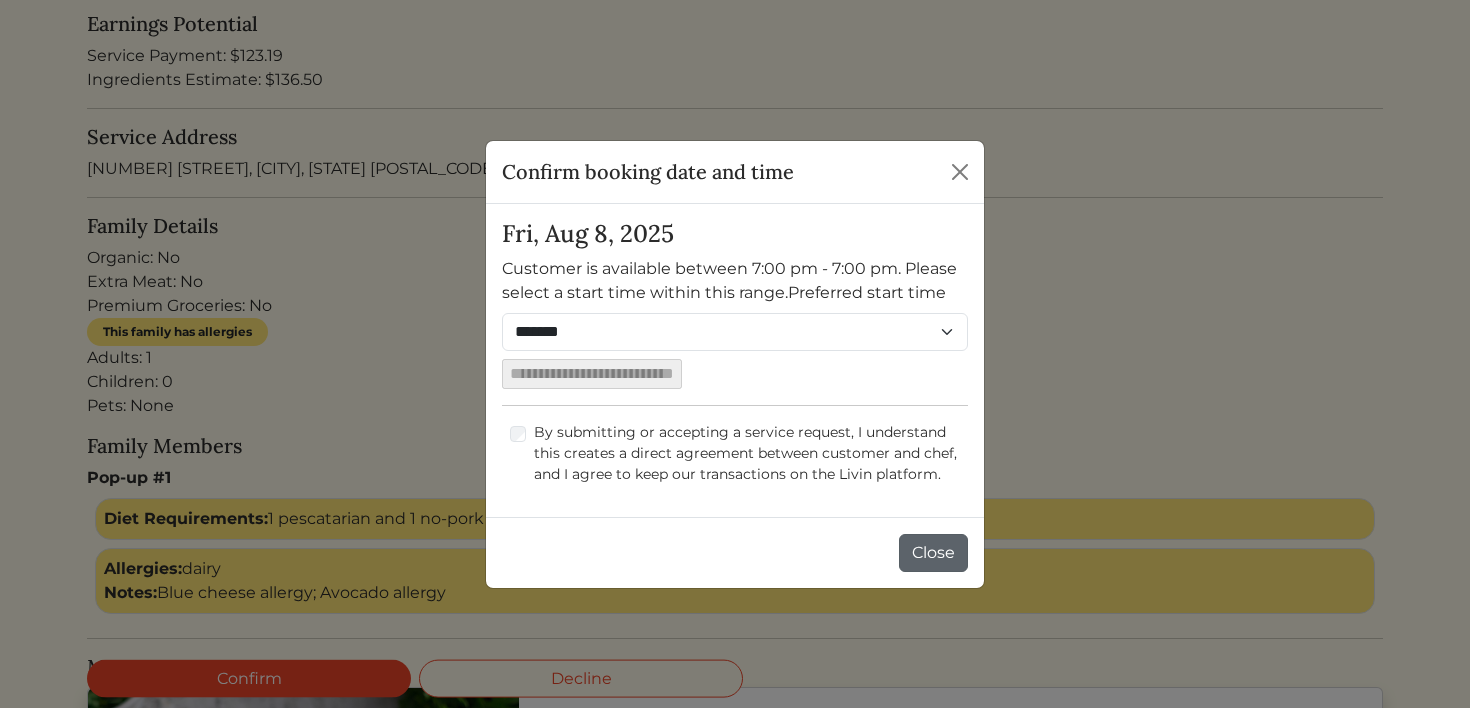 click on "Close" at bounding box center [933, 553] 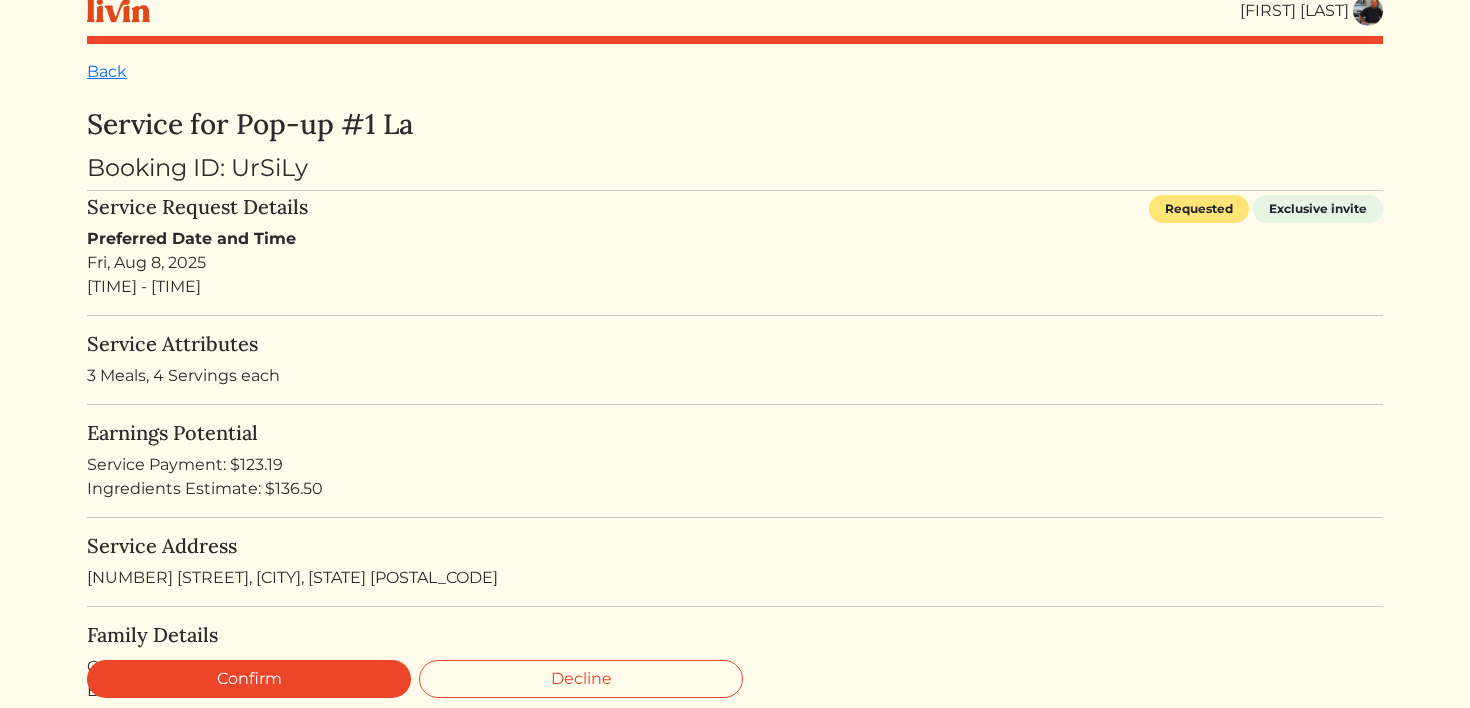 scroll, scrollTop: 0, scrollLeft: 0, axis: both 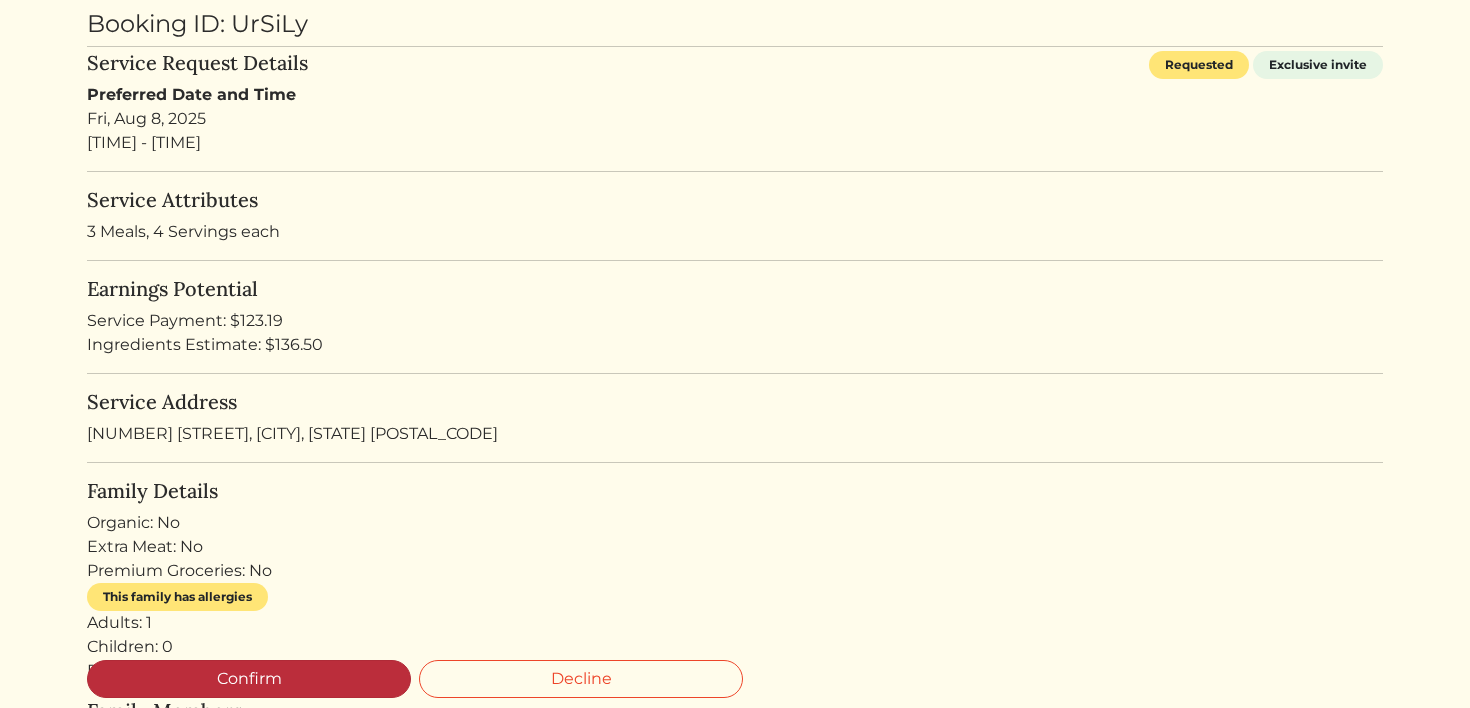 click on "Confirm" at bounding box center (249, 679) 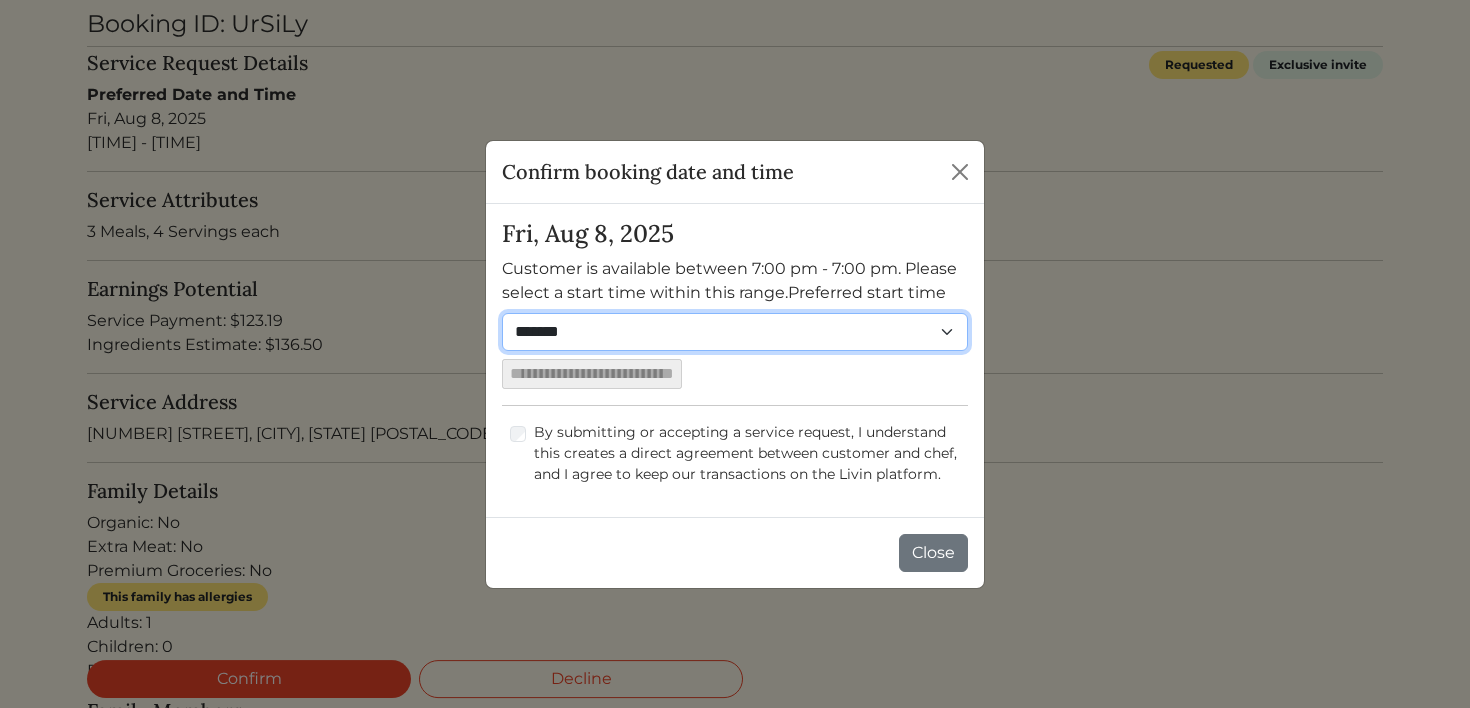 click on "*******" at bounding box center [735, 332] 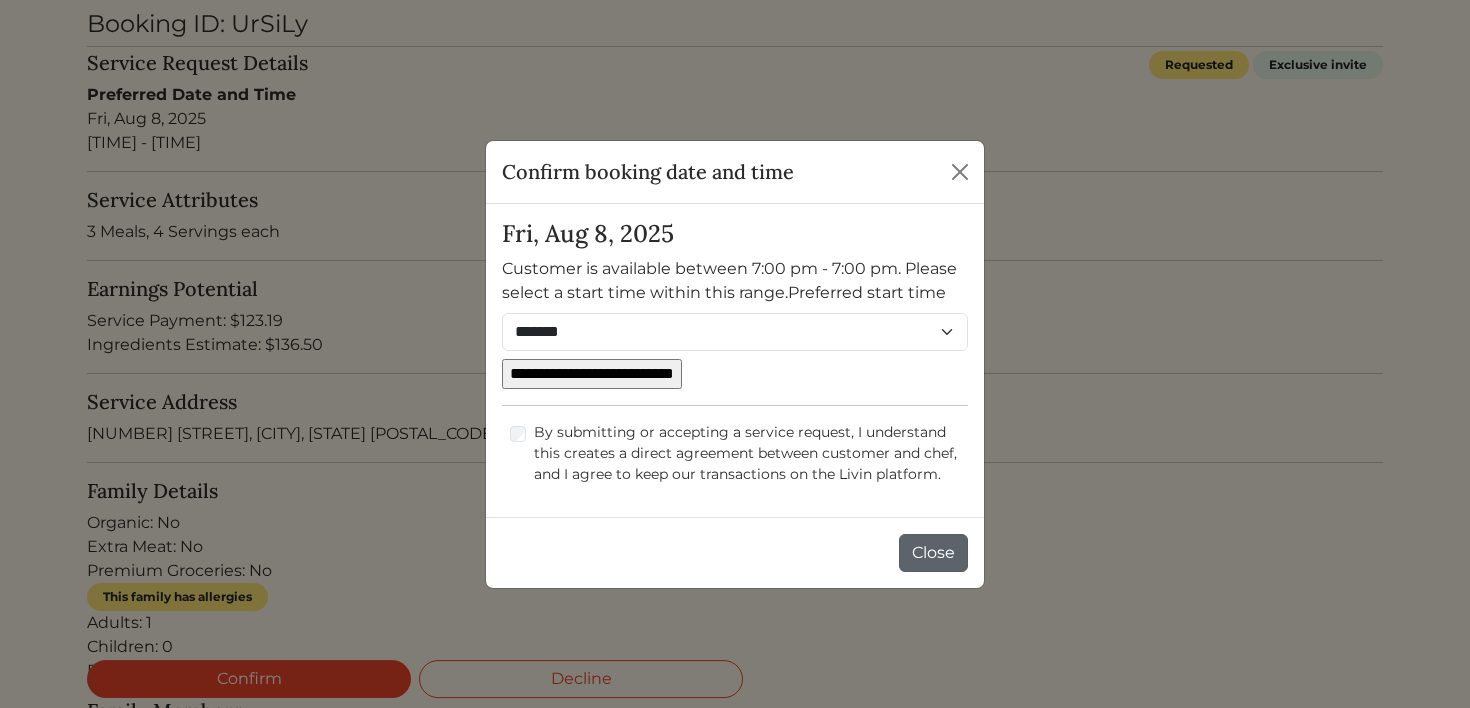 click on "Close" at bounding box center [933, 553] 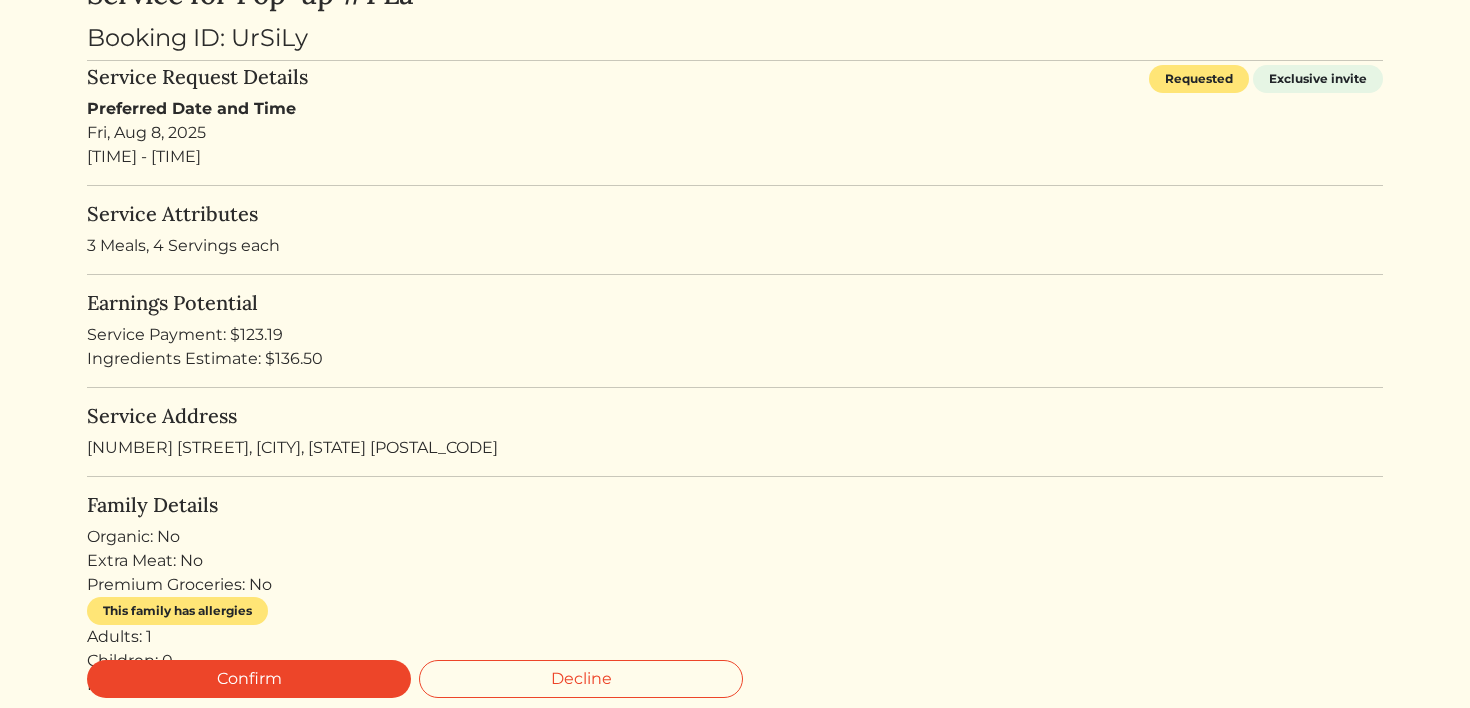 scroll, scrollTop: 237, scrollLeft: 0, axis: vertical 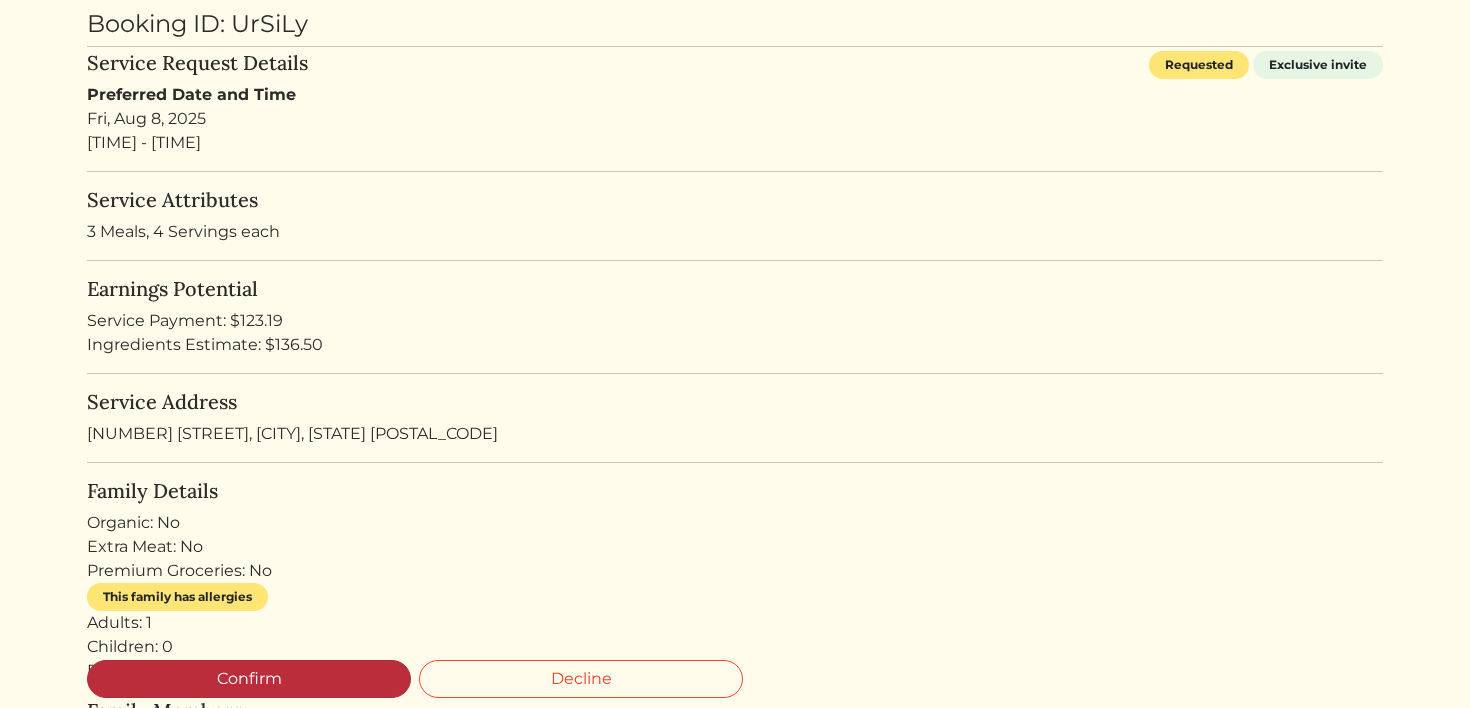 click on "Confirm" at bounding box center [249, 679] 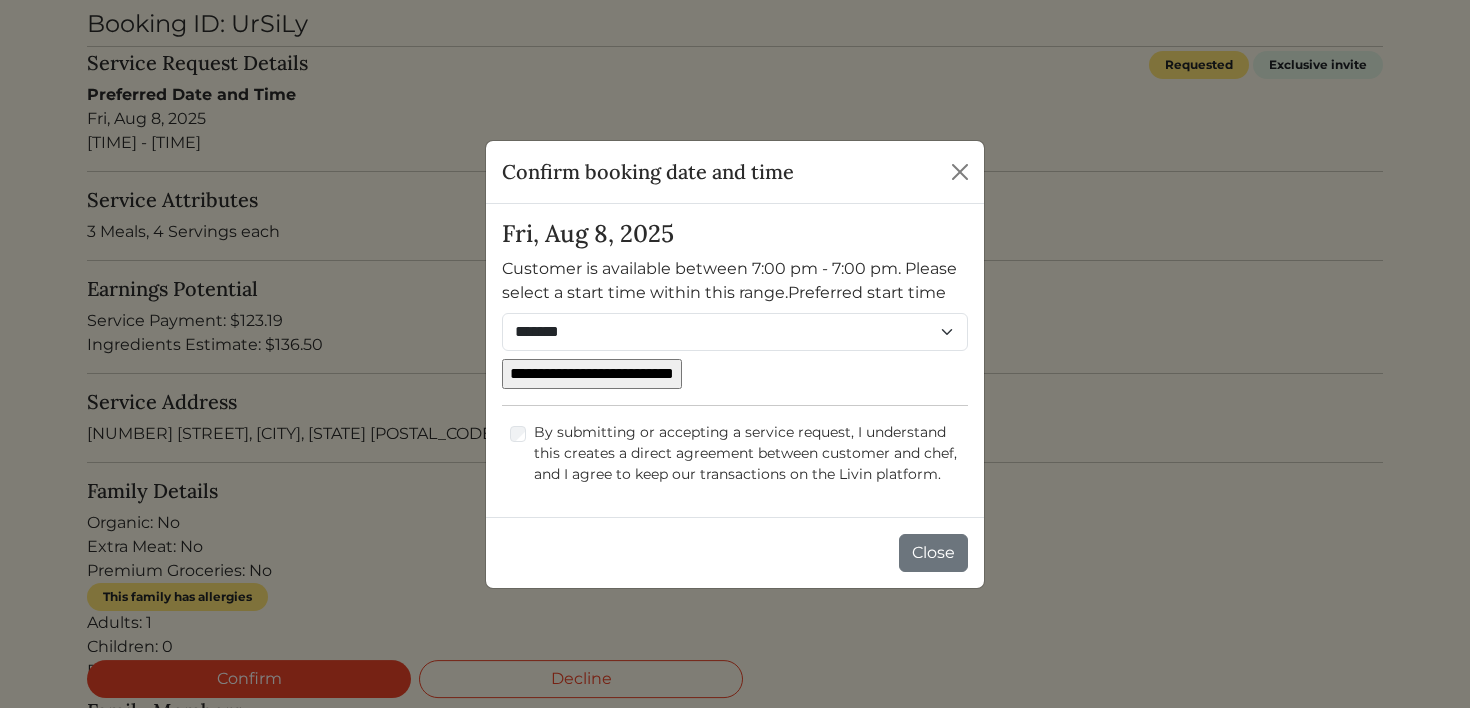 click on "**********" at bounding box center [592, 374] 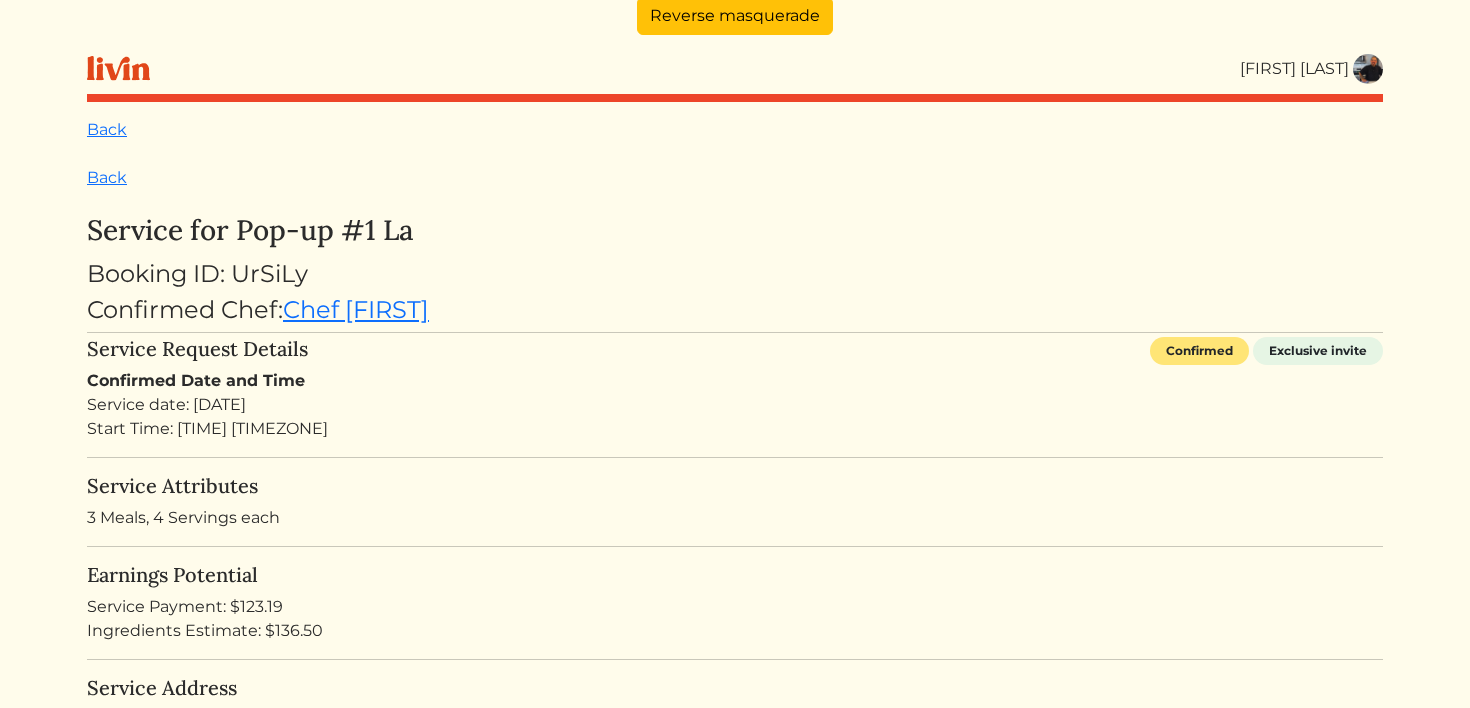 scroll, scrollTop: 0, scrollLeft: 0, axis: both 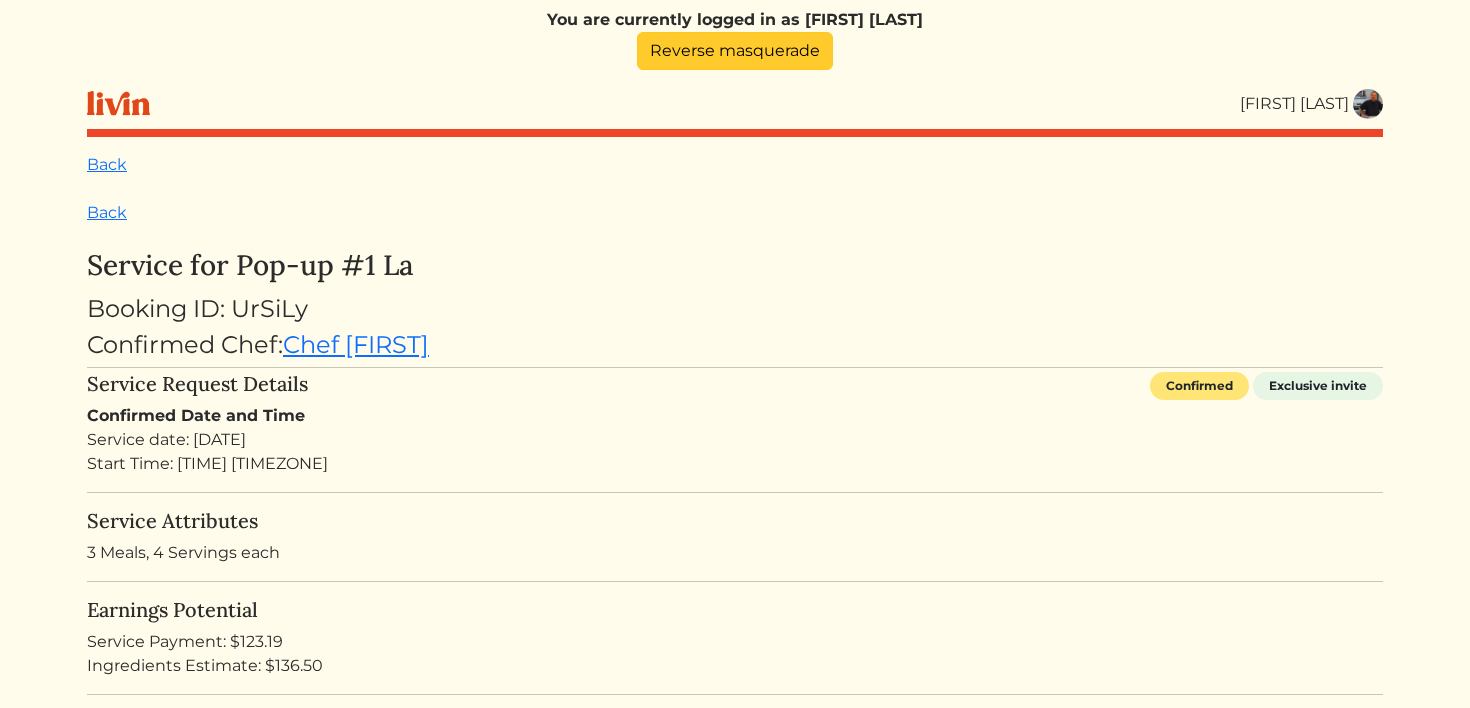 click on "Reverse masquerade" at bounding box center [735, 51] 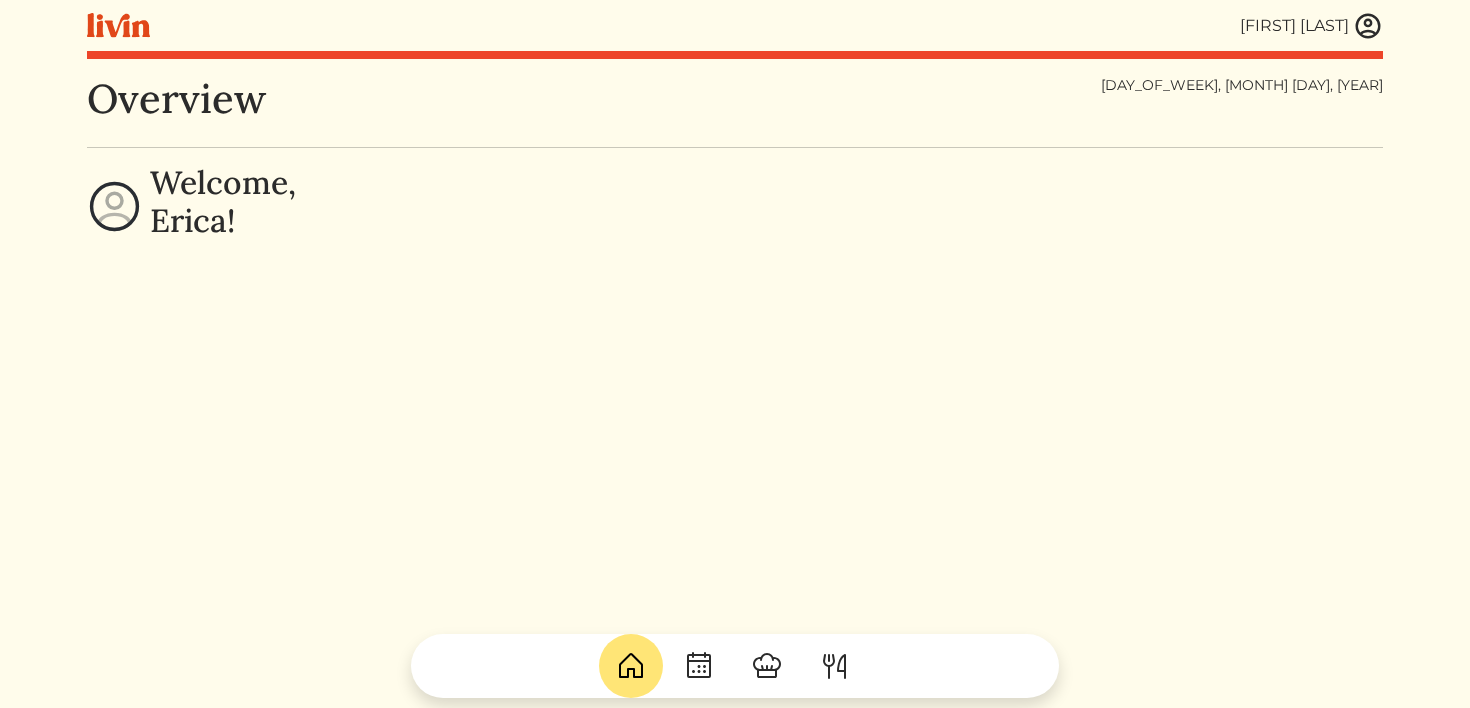scroll, scrollTop: 0, scrollLeft: 0, axis: both 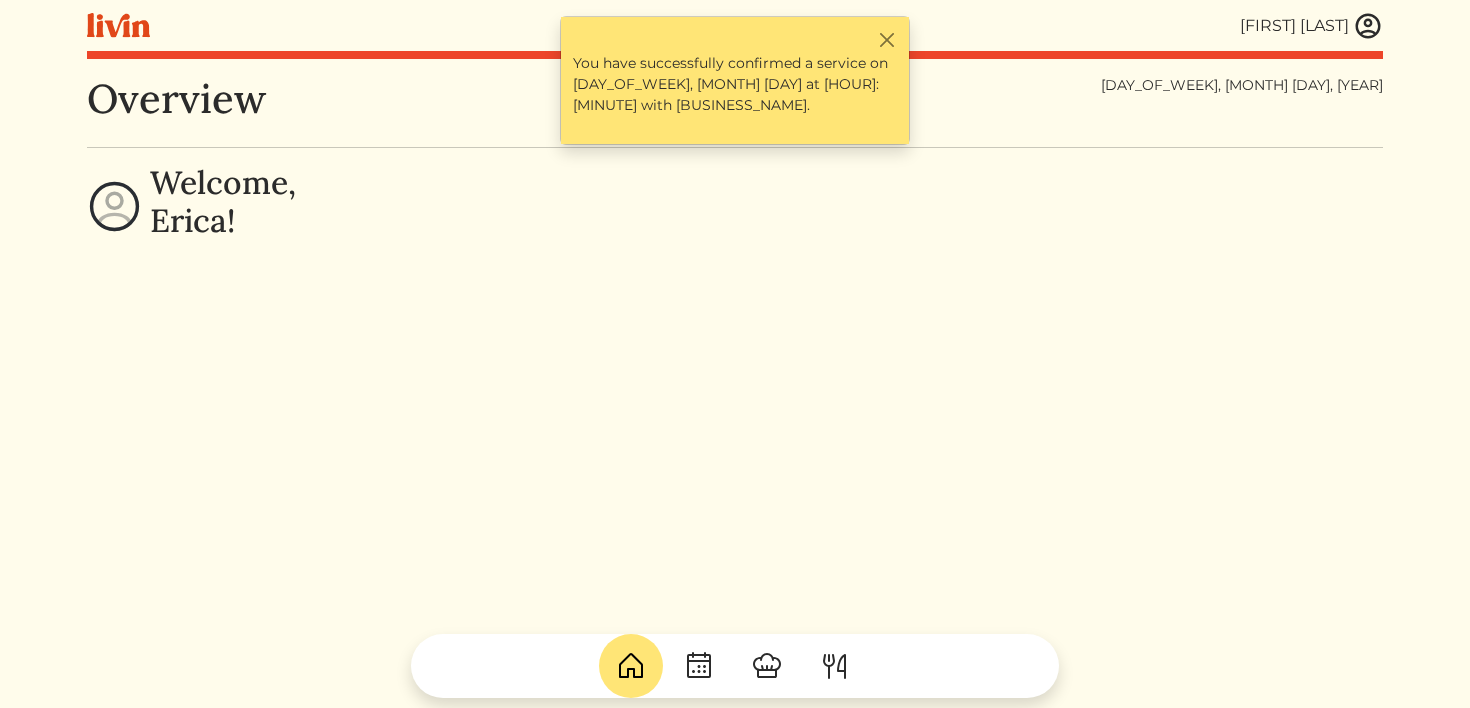 click at bounding box center (1368, 26) 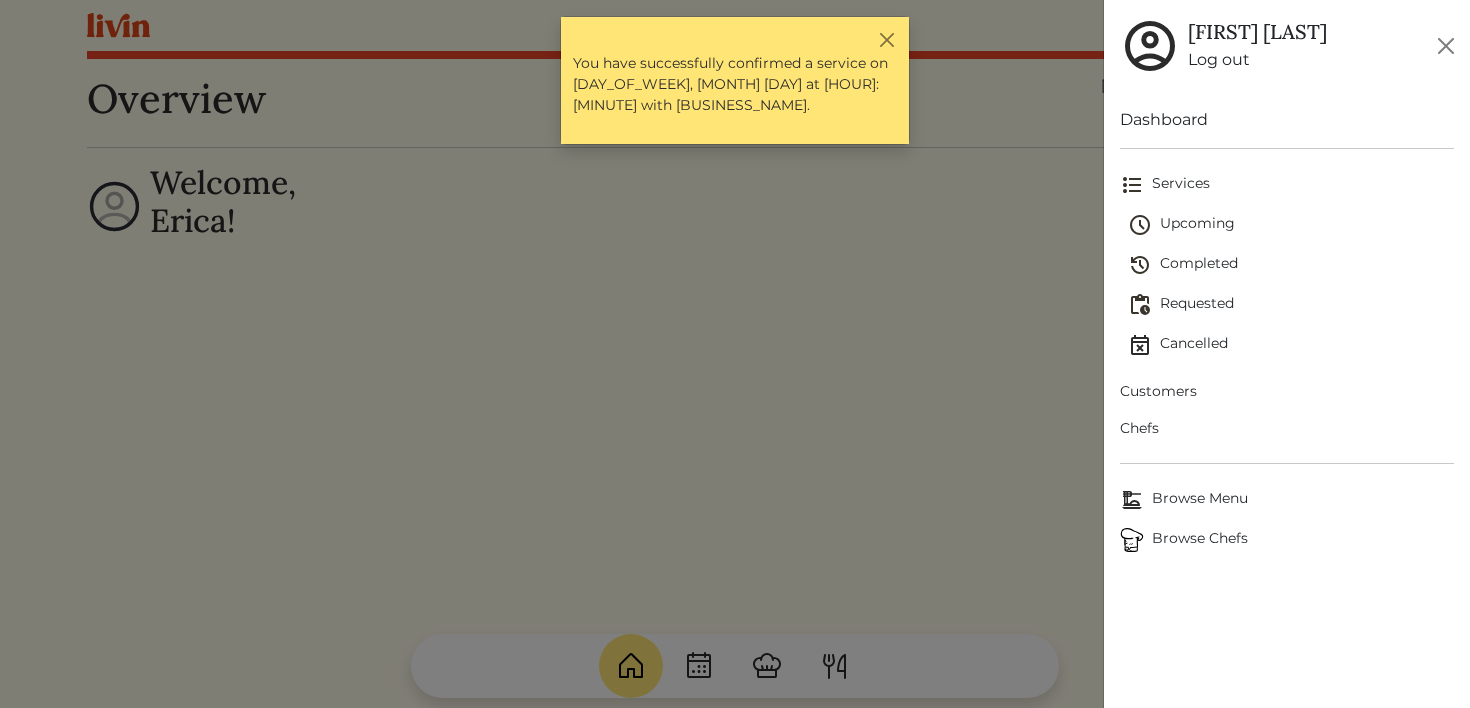 click on "Upcoming" at bounding box center [1291, 225] 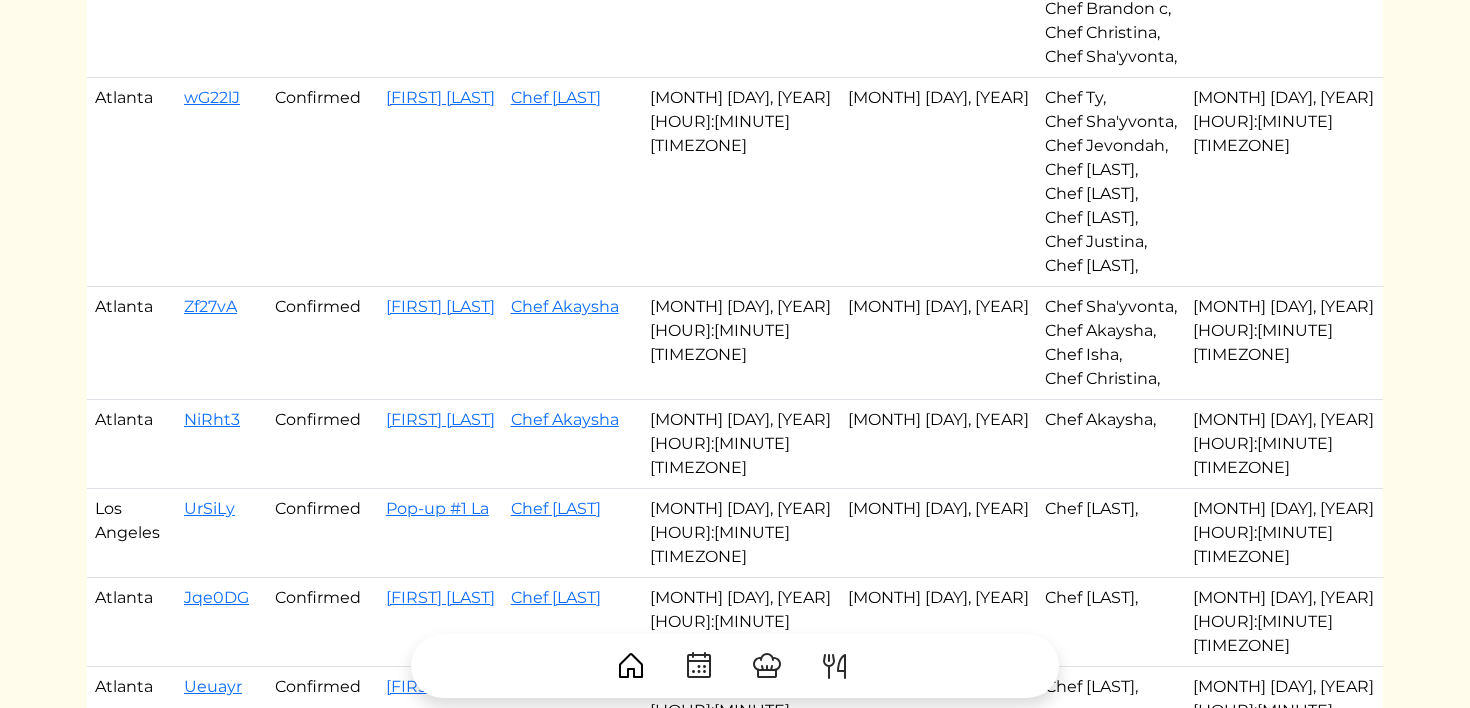 scroll, scrollTop: 590, scrollLeft: 0, axis: vertical 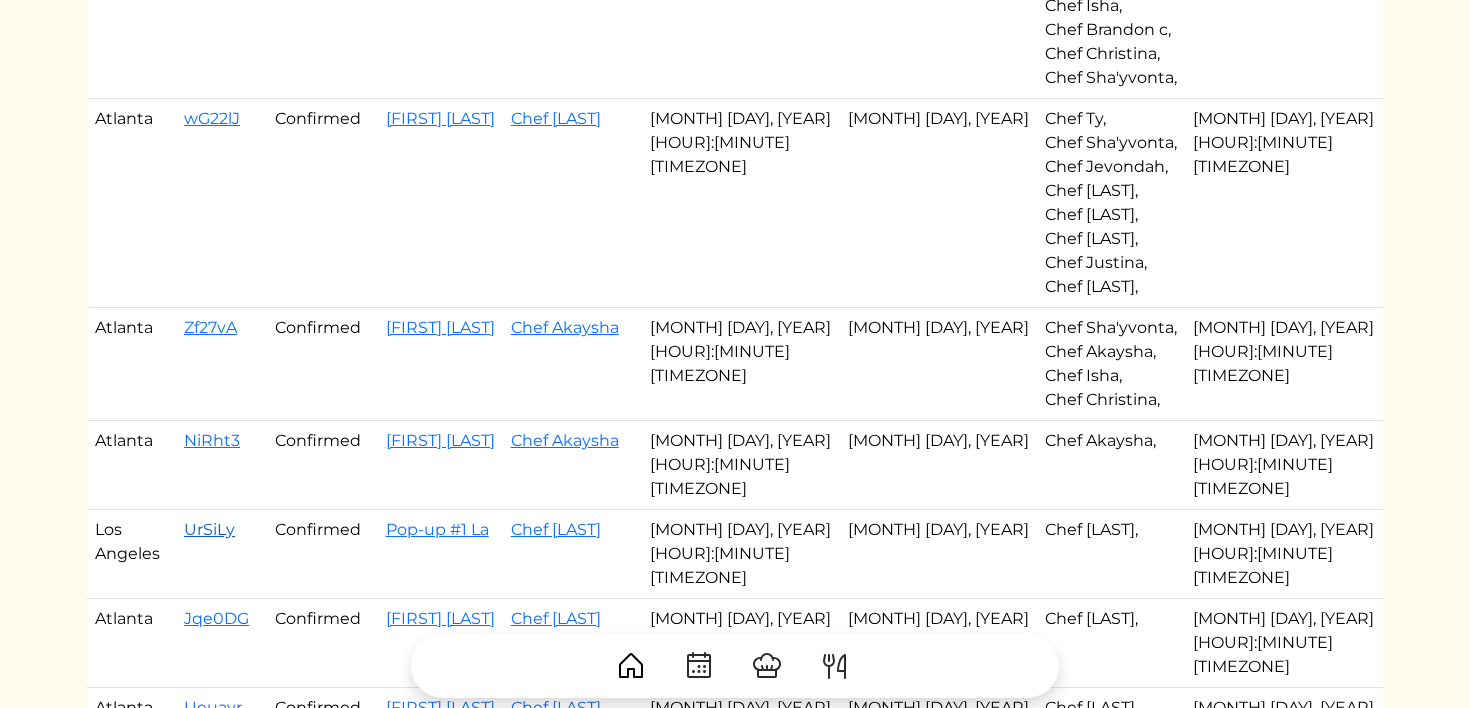 click on "UrSiLy" at bounding box center (209, 529) 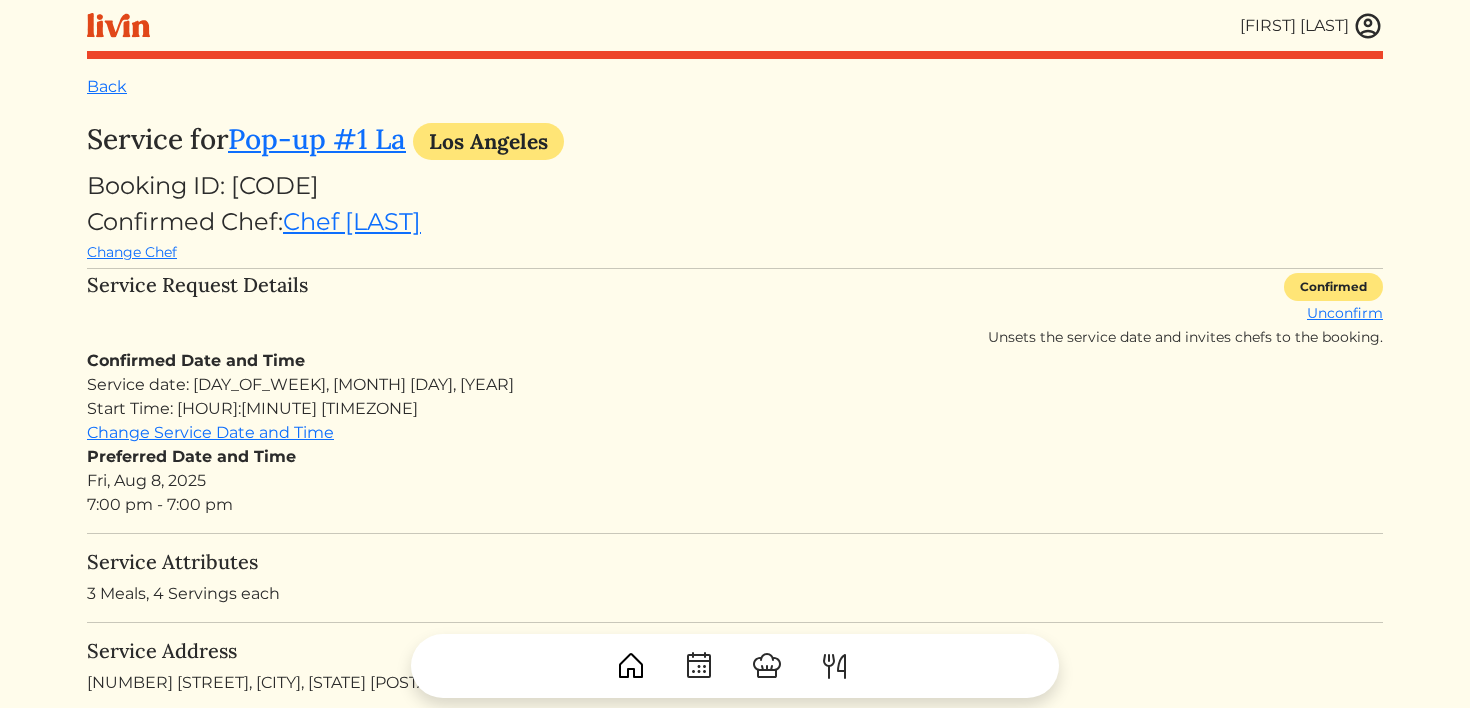 scroll, scrollTop: 0, scrollLeft: 0, axis: both 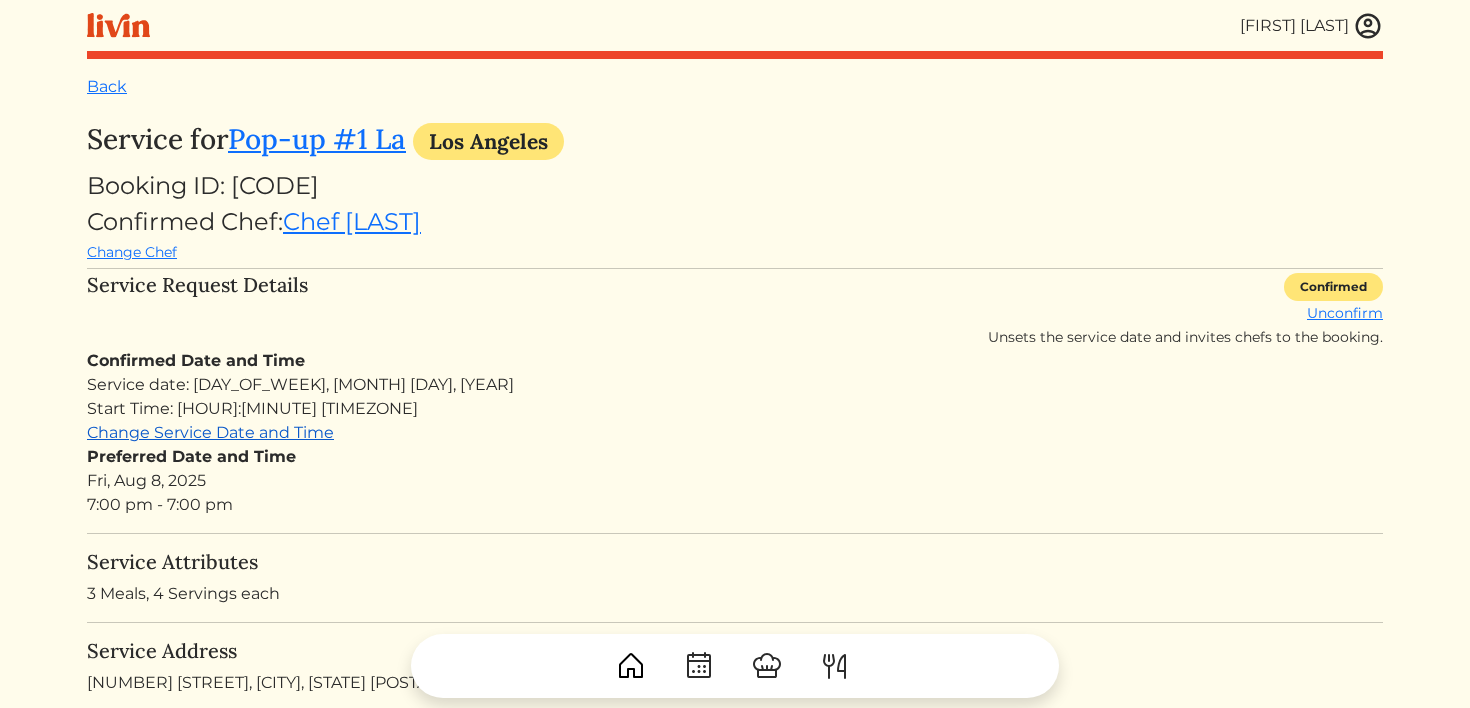 click on "Change Service Date and Time" at bounding box center [210, 432] 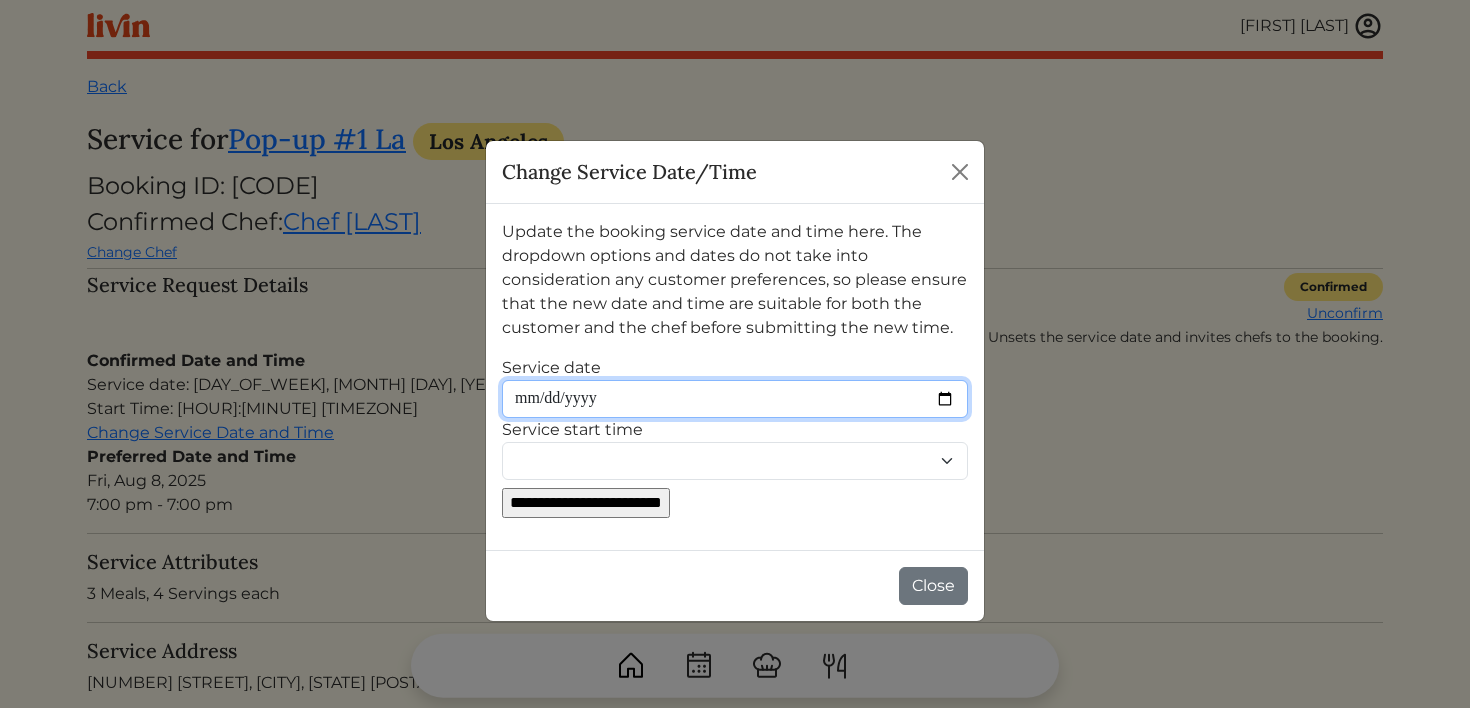 click on "Service date" at bounding box center [735, 399] 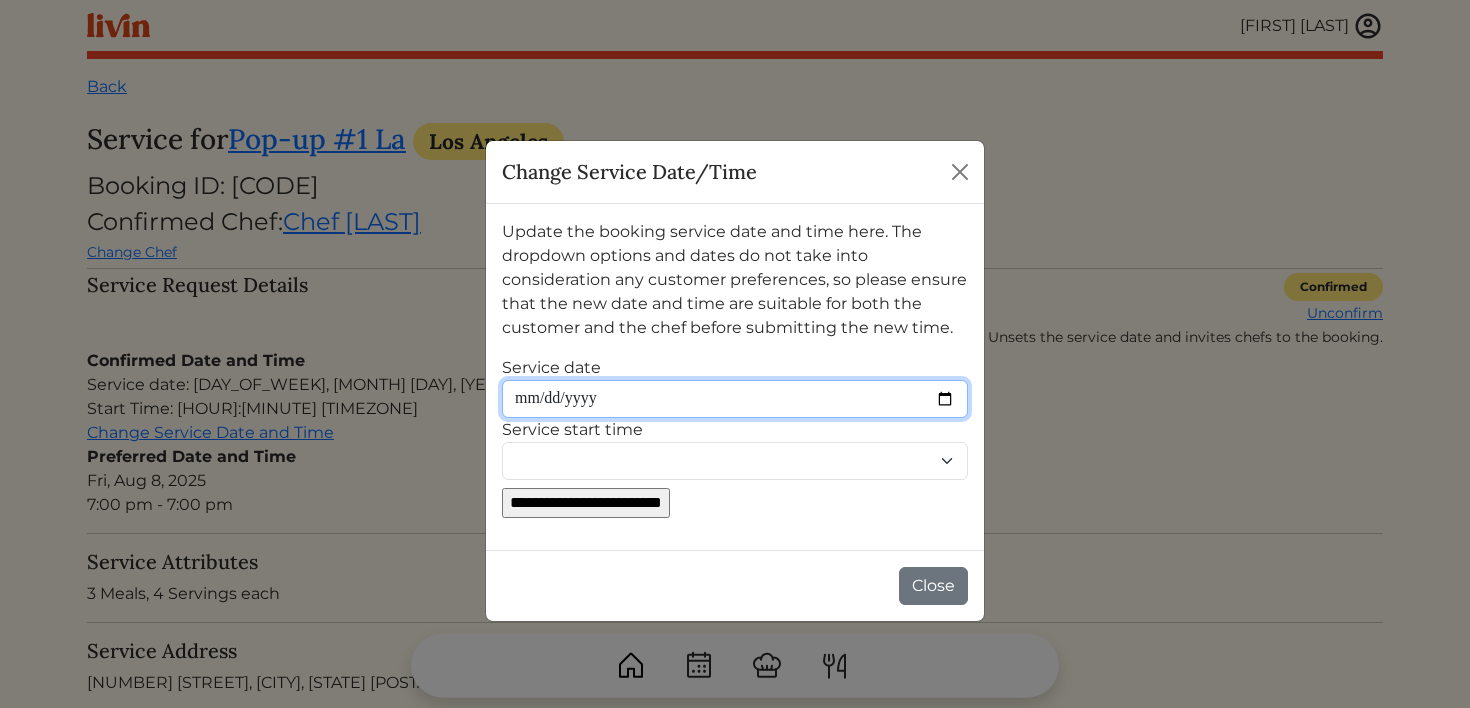 click on "Service date" at bounding box center [735, 399] 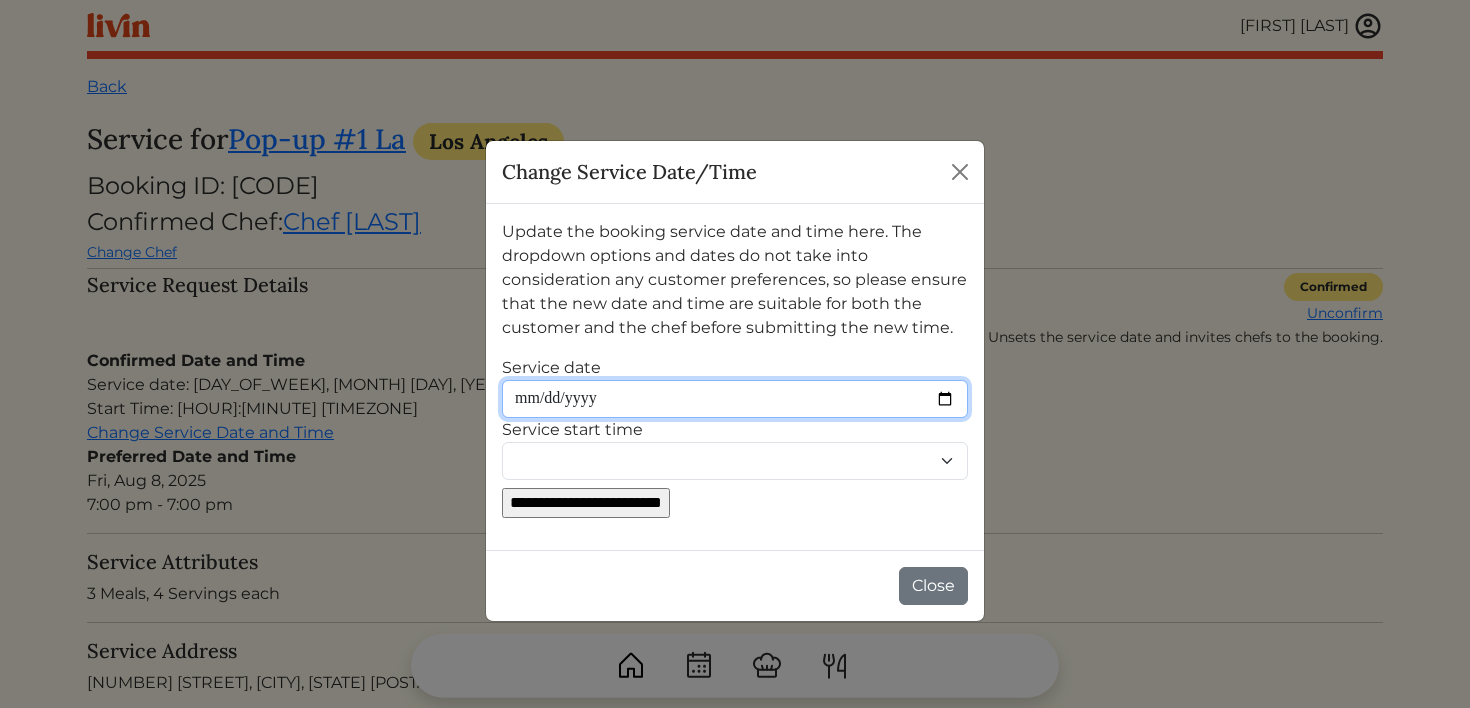 type on "**********" 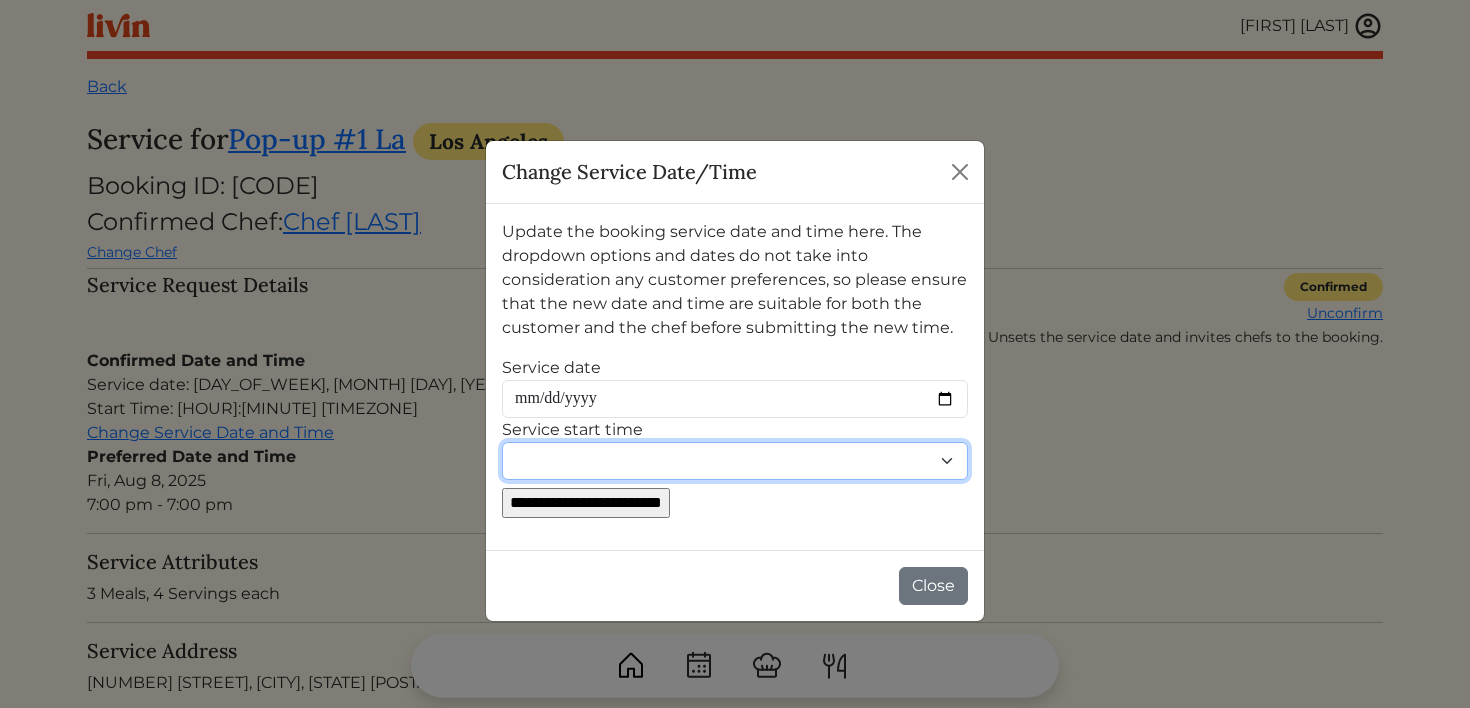 click on "********
********
*******
*******
*******
*******
*******
*******
*******
*******
*******
*******
*******
*******
*******
*******
*******
*******
*******
*******
********
********
********
********
********
********
*******
*******
*******
*******
*******
*******
*******
*******
*******
*******
*******
*******
*******
*******
*******
*******
*******
*******
********
********
********
********" at bounding box center (735, 461) 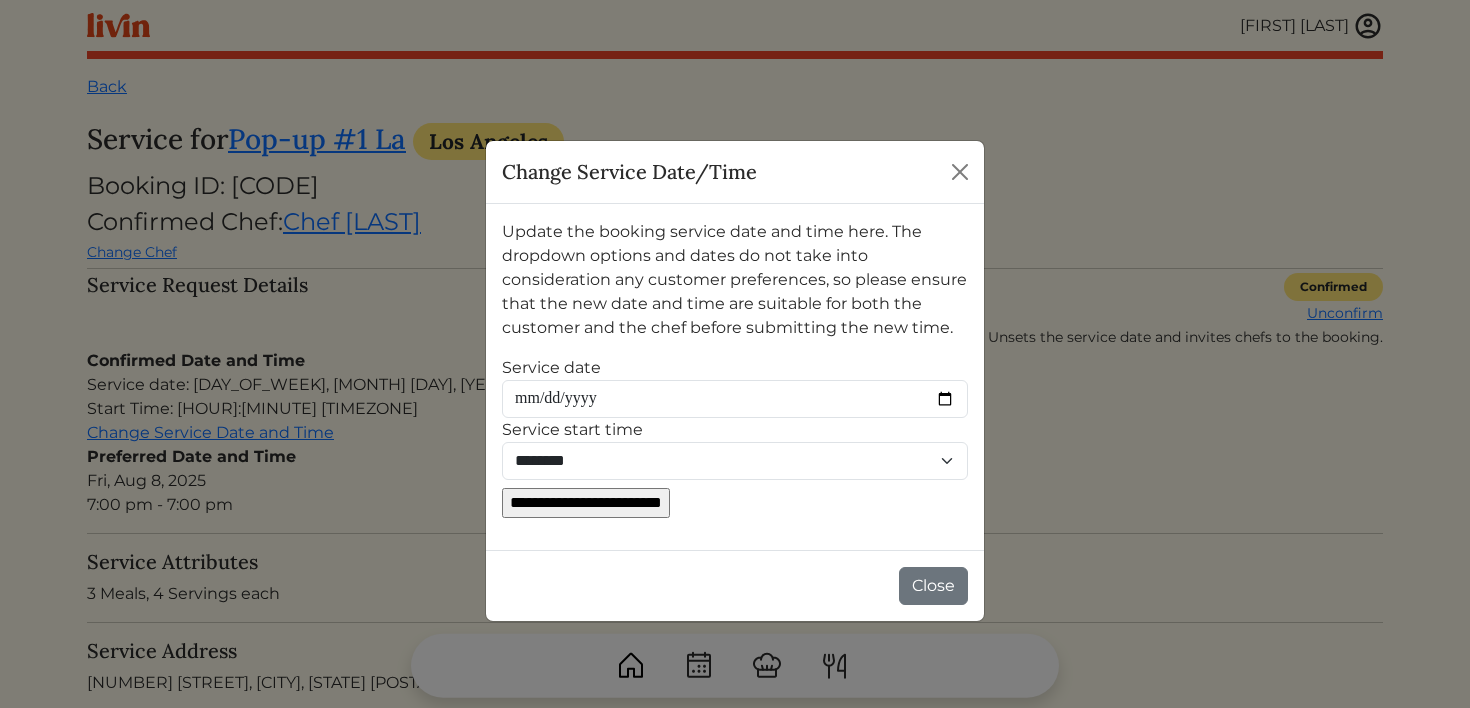 click on "**********" at bounding box center [586, 503] 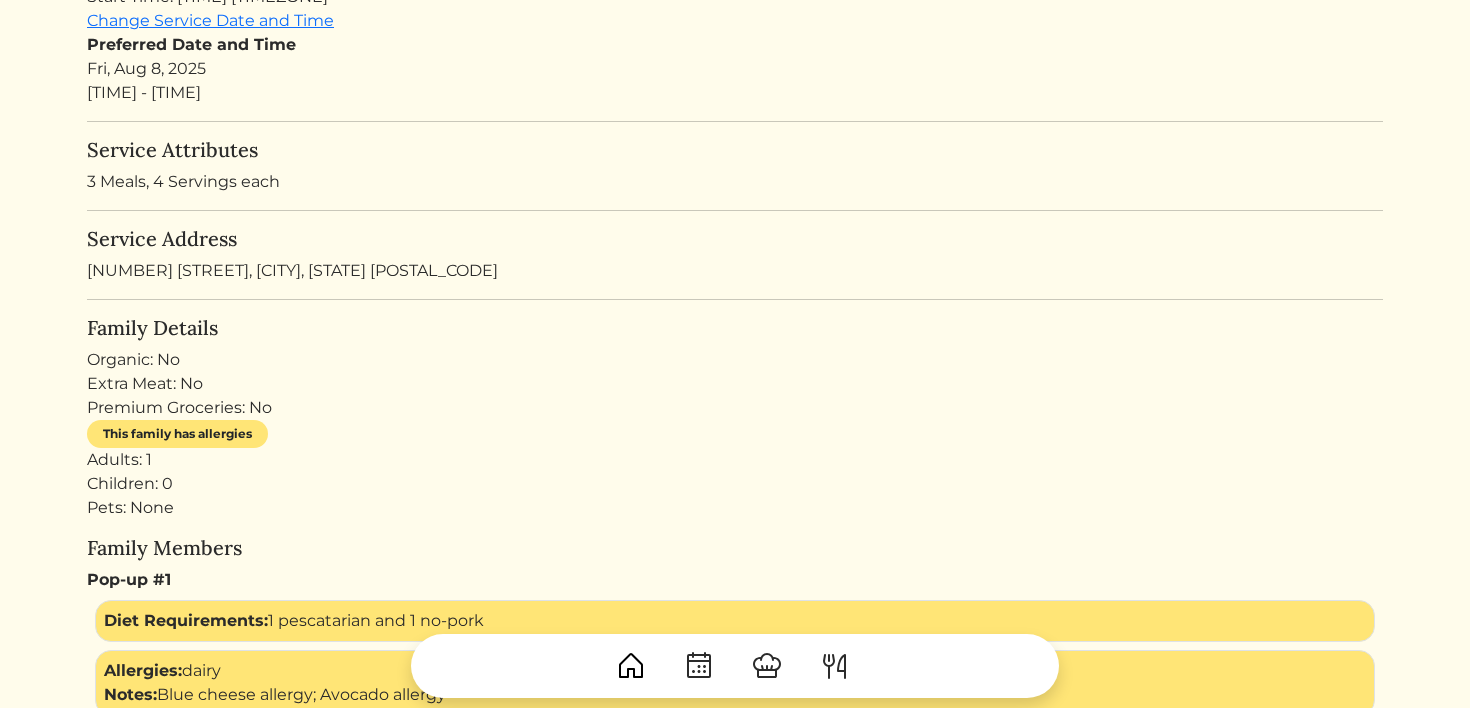 scroll, scrollTop: 589, scrollLeft: 0, axis: vertical 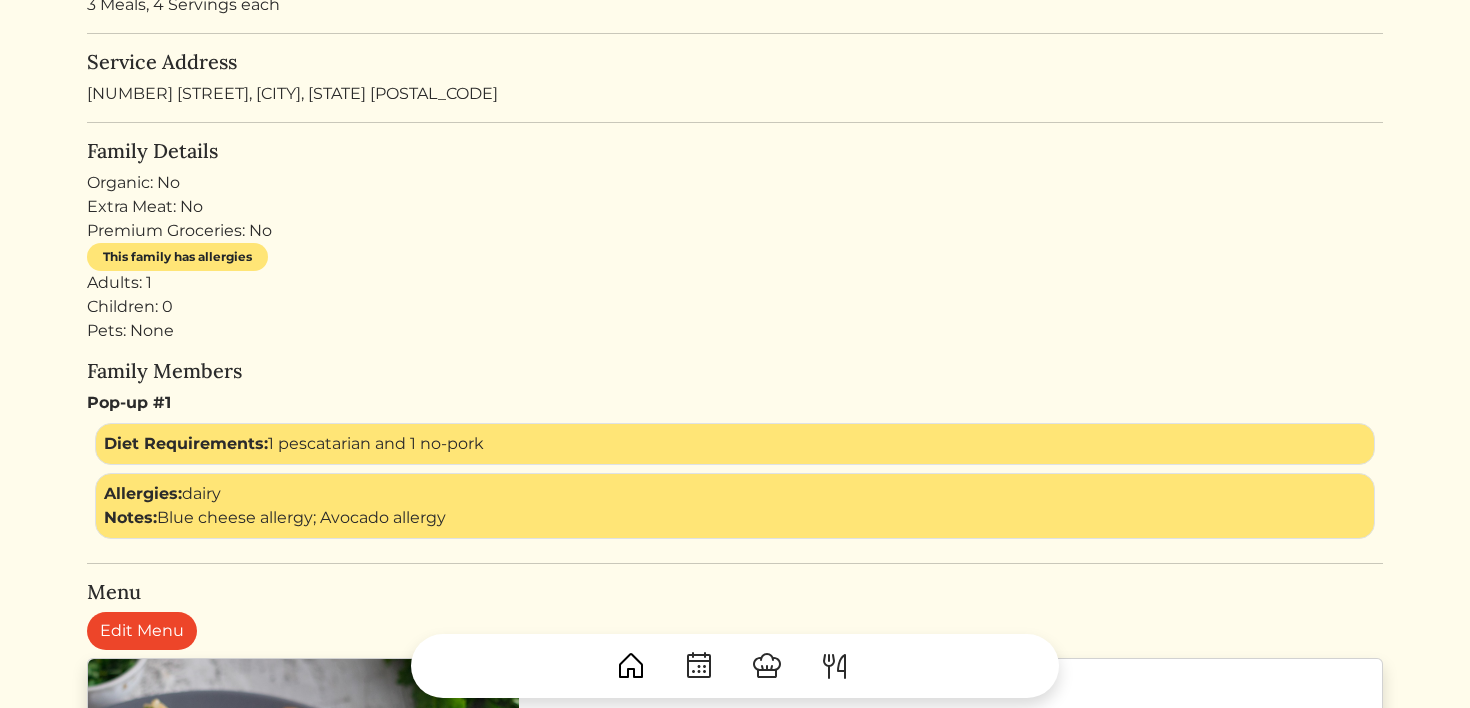 click at bounding box center [735, 658] 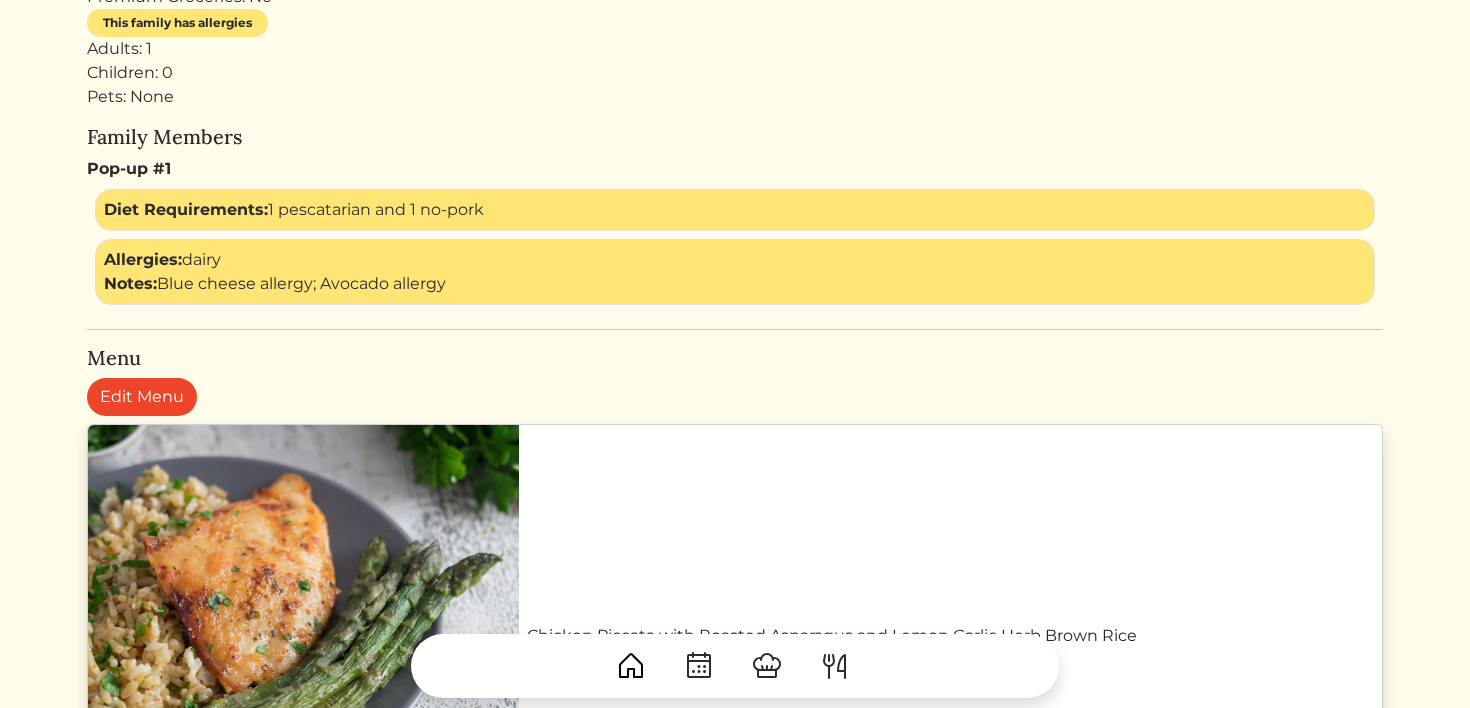scroll, scrollTop: 900, scrollLeft: 0, axis: vertical 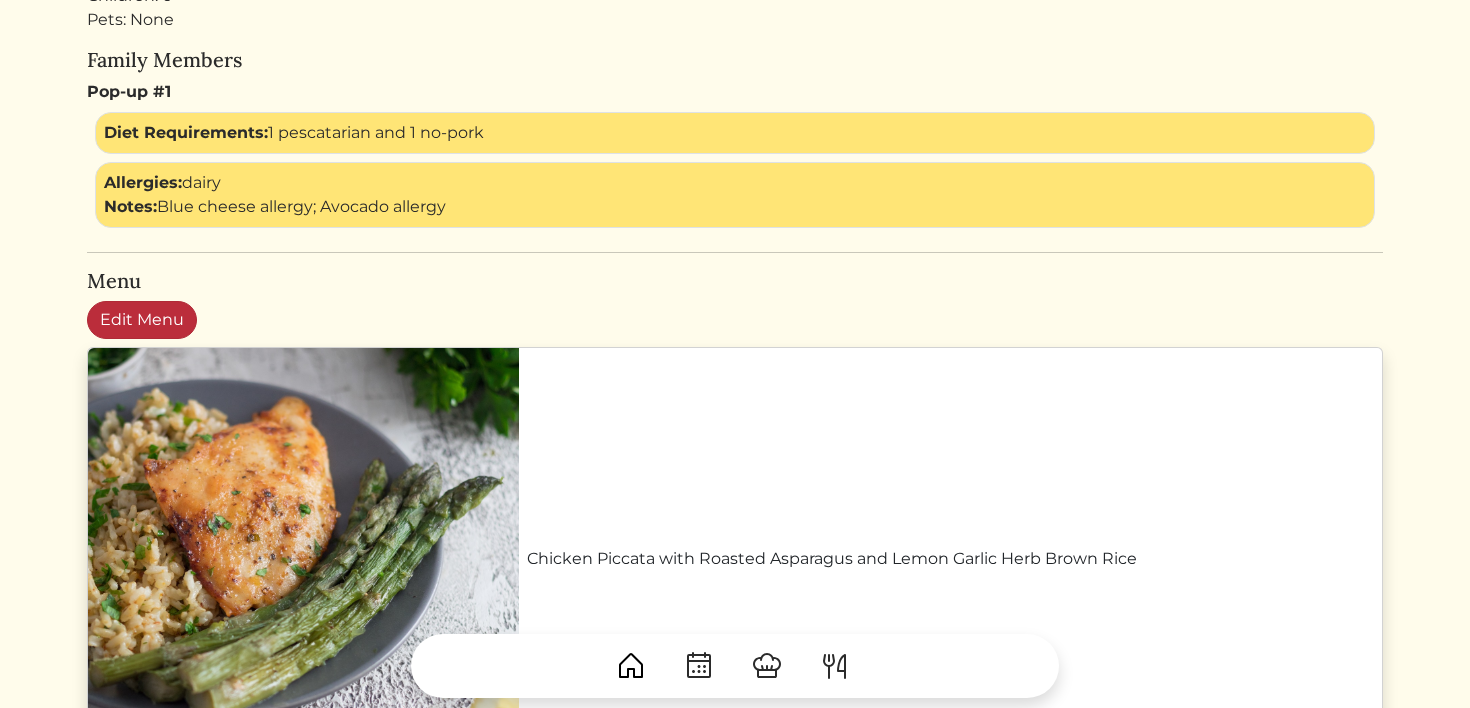 click on "Edit Menu" at bounding box center [142, 320] 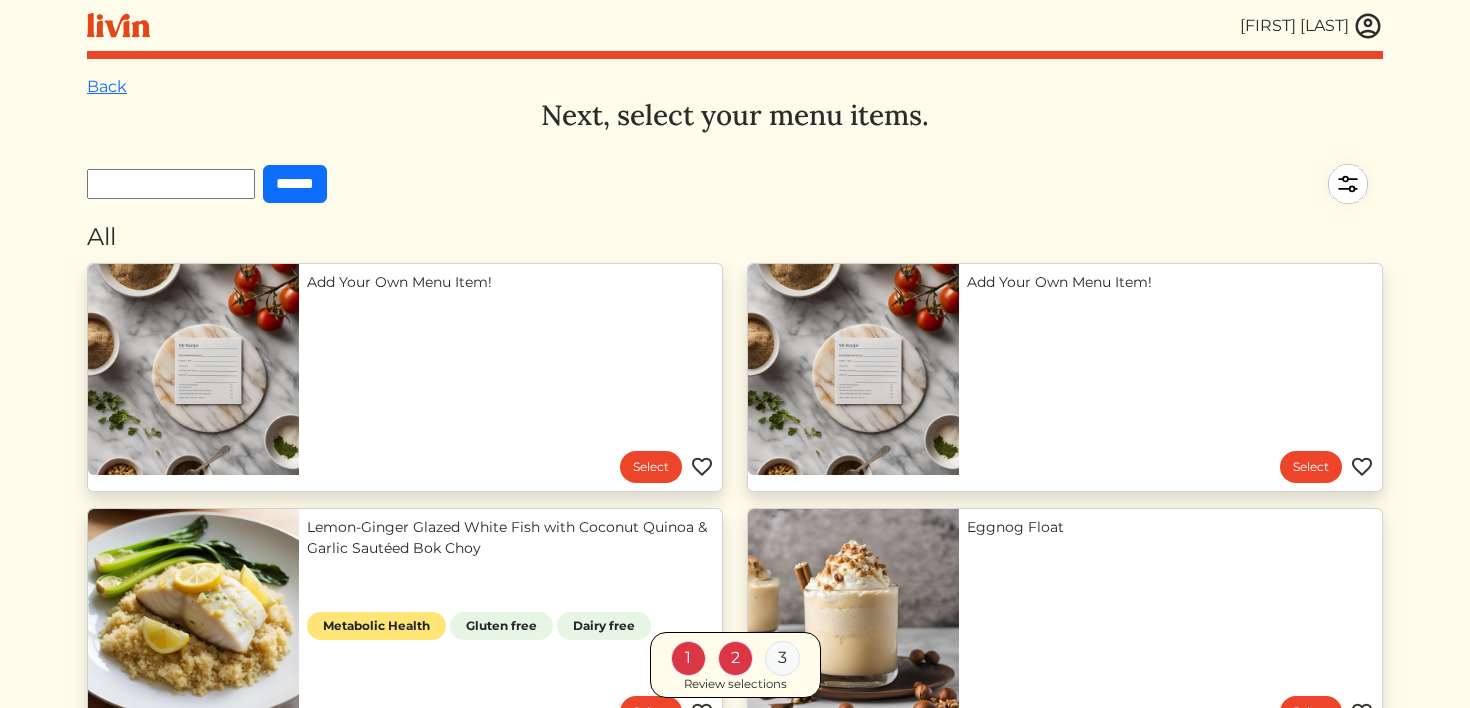 scroll, scrollTop: 11, scrollLeft: 0, axis: vertical 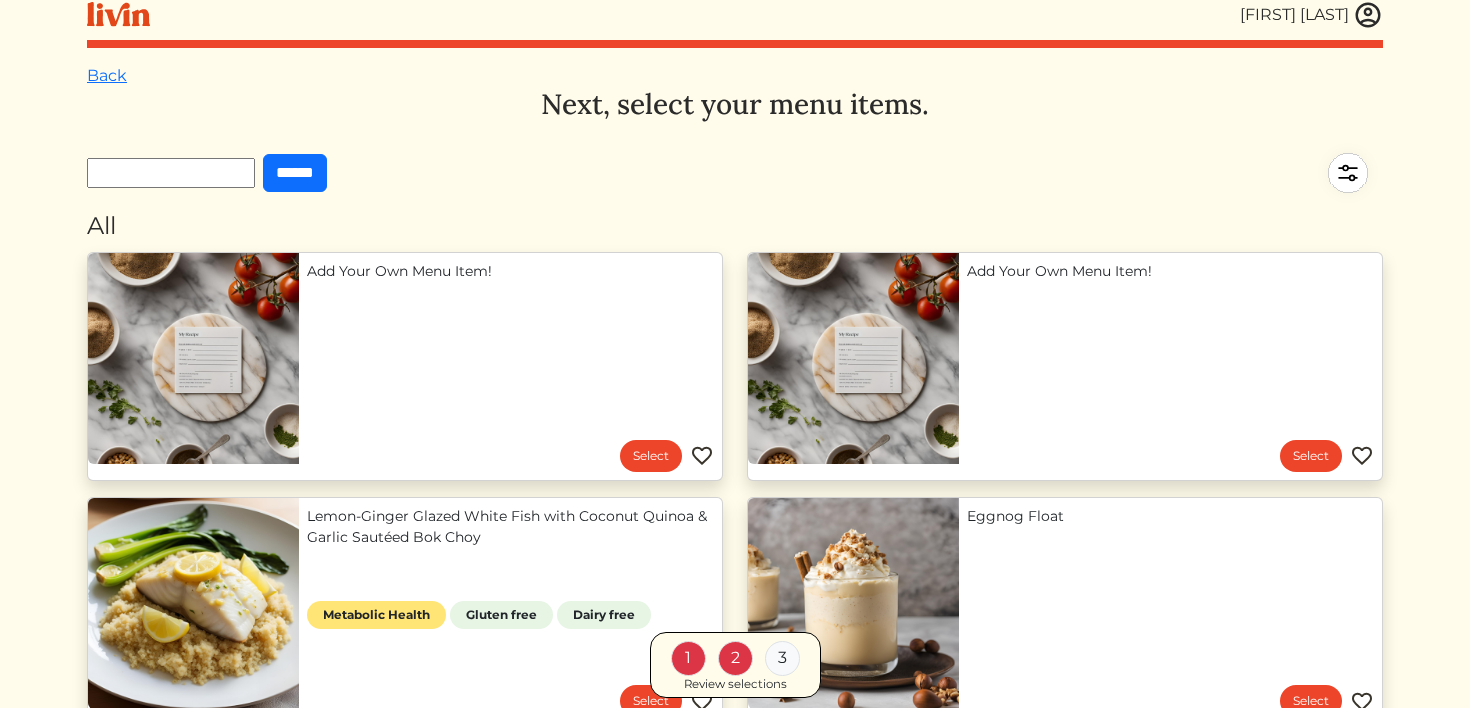 click at bounding box center [171, 173] 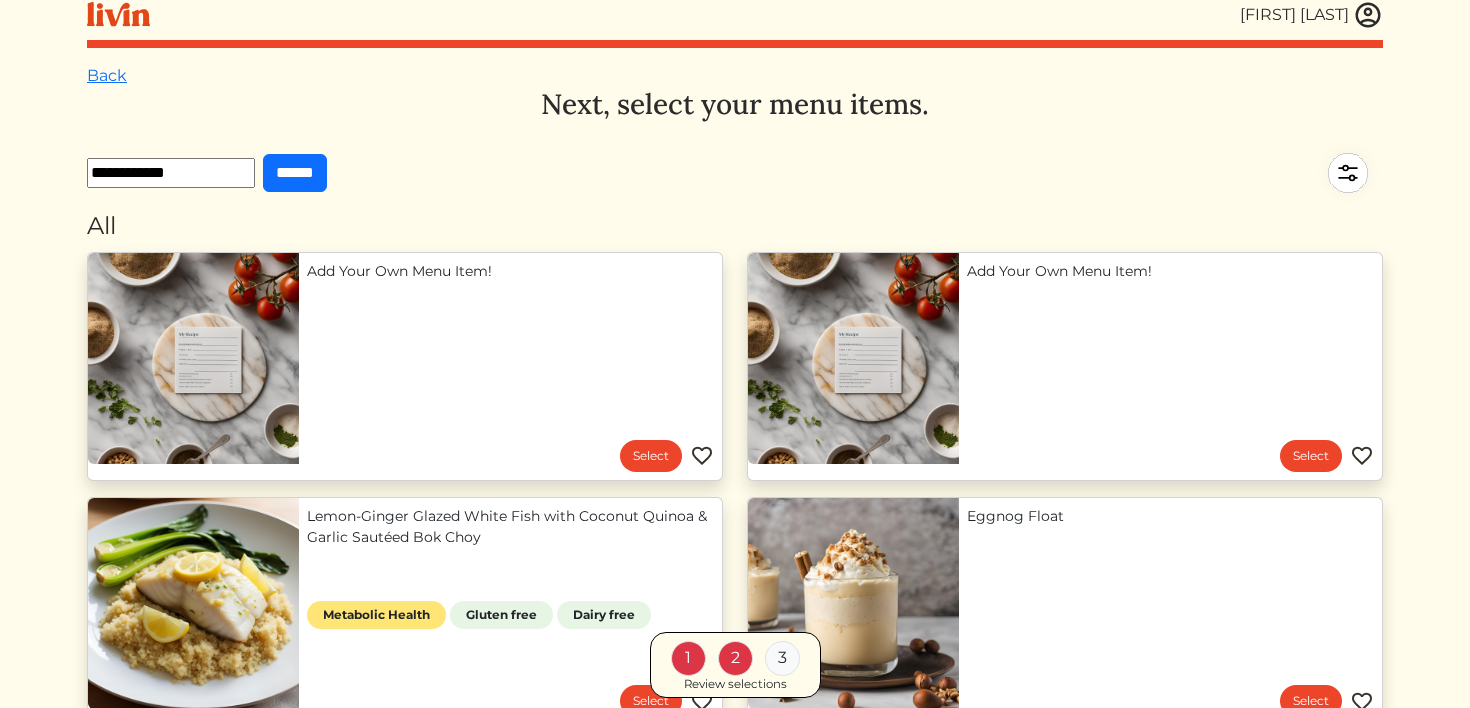 type on "**********" 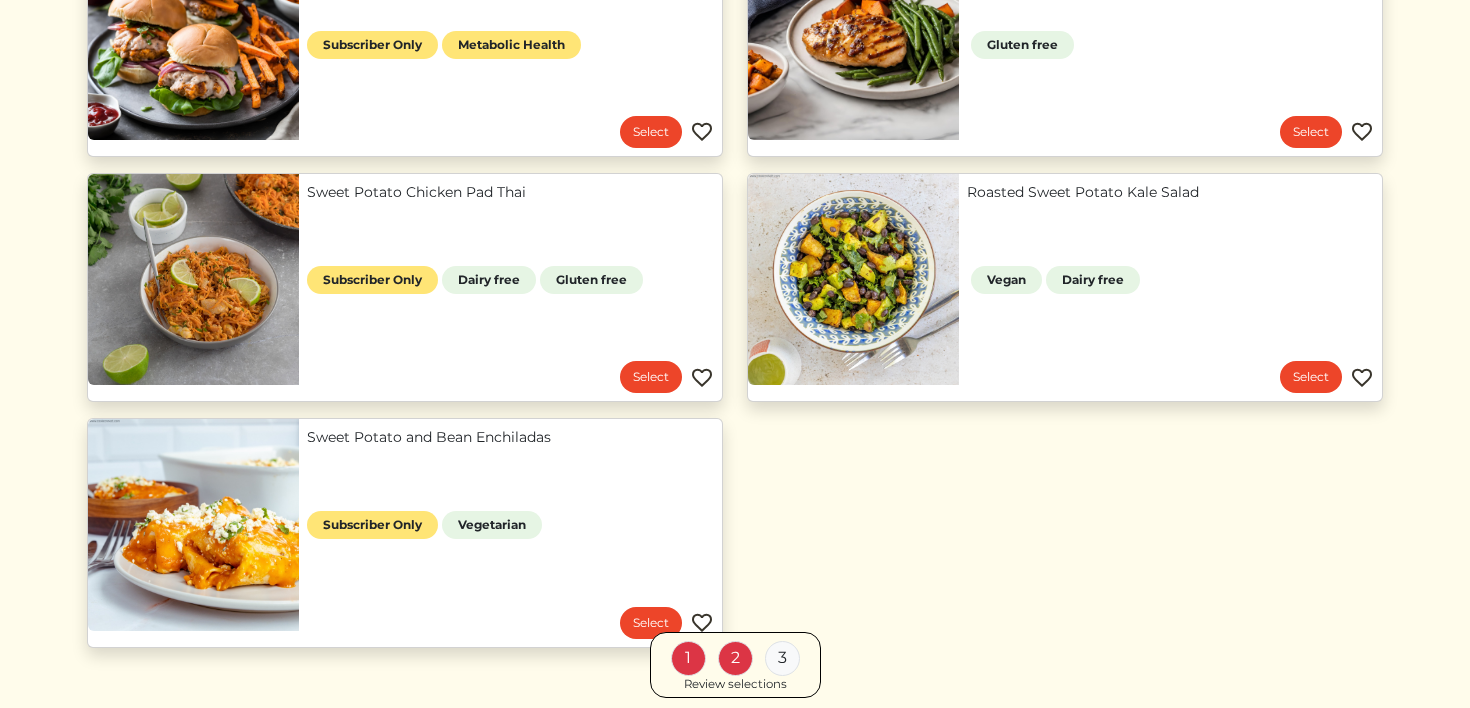 scroll, scrollTop: 1812, scrollLeft: 0, axis: vertical 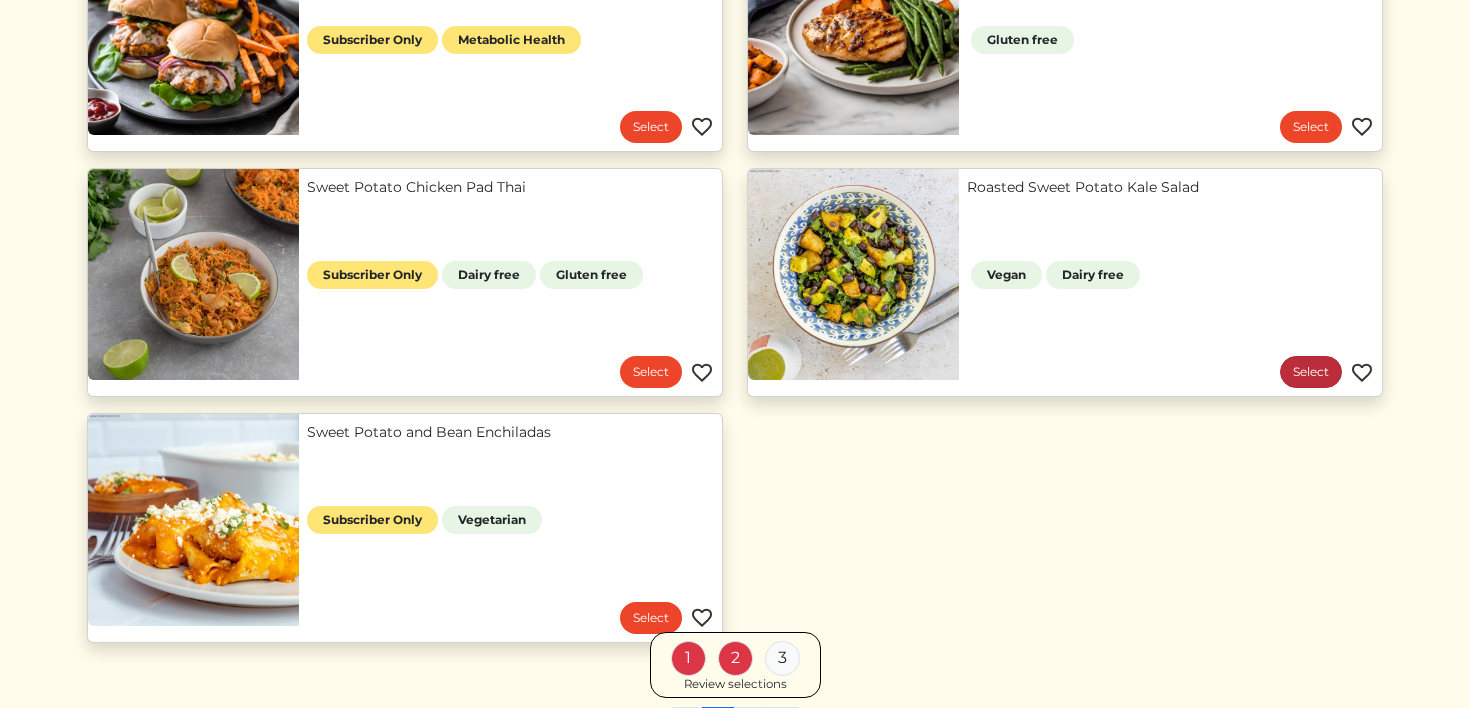 click on "Select" at bounding box center (1311, 372) 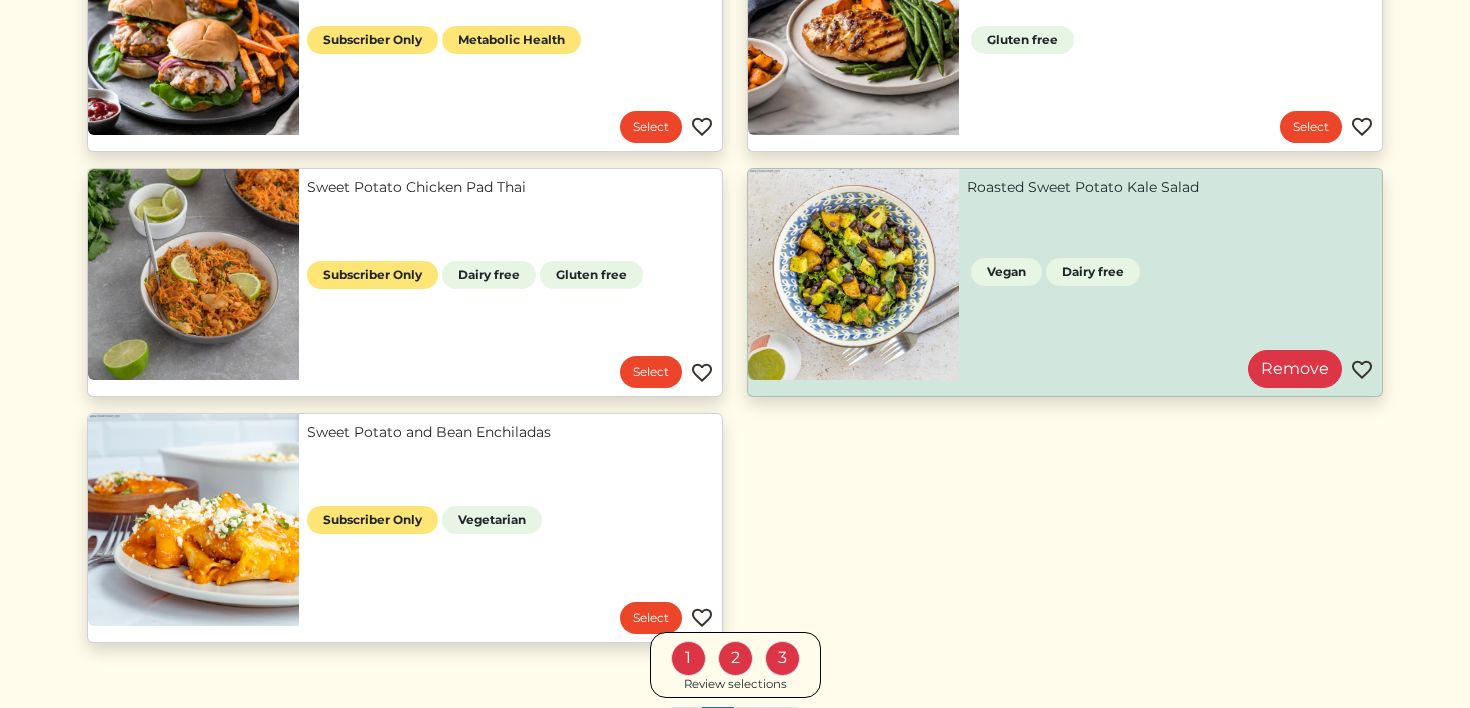 click on "Review selections" at bounding box center (735, 684) 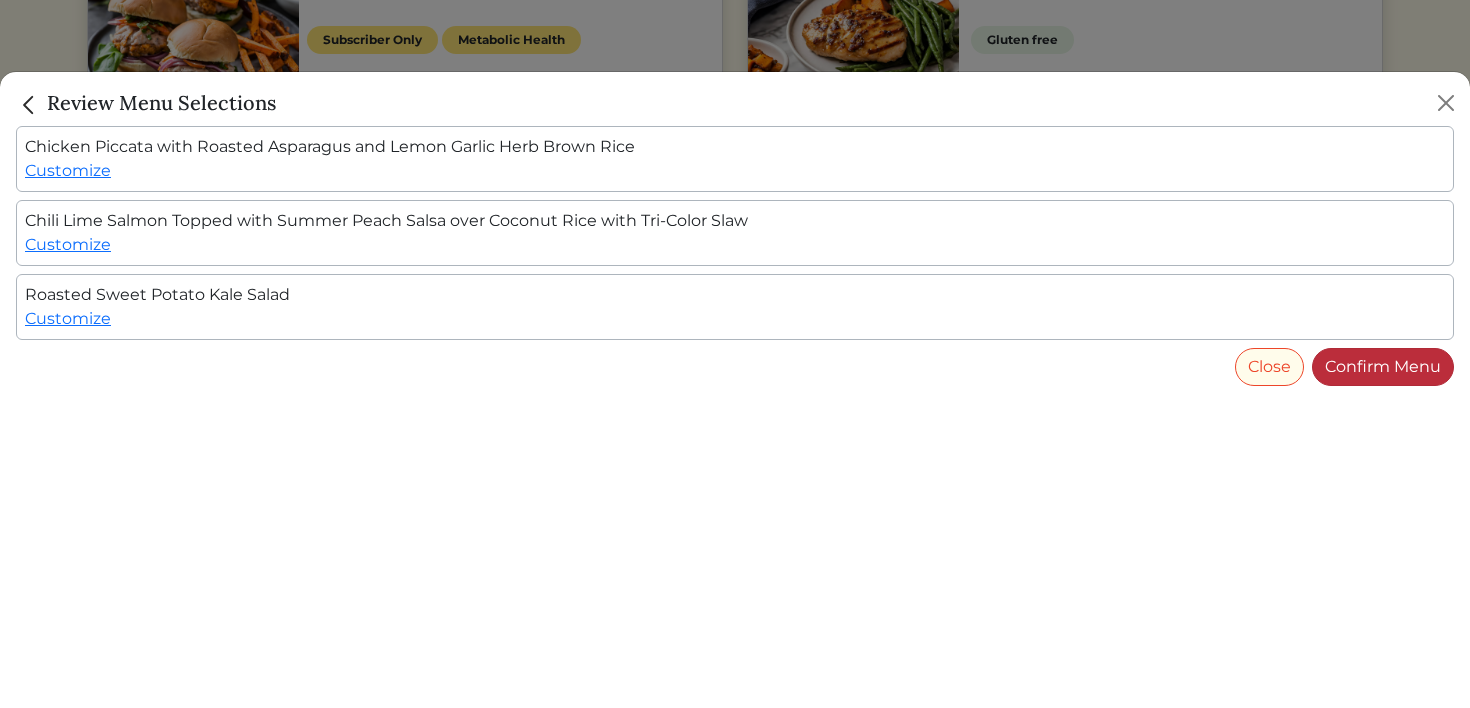 click on "Confirm Menu" at bounding box center [1383, 367] 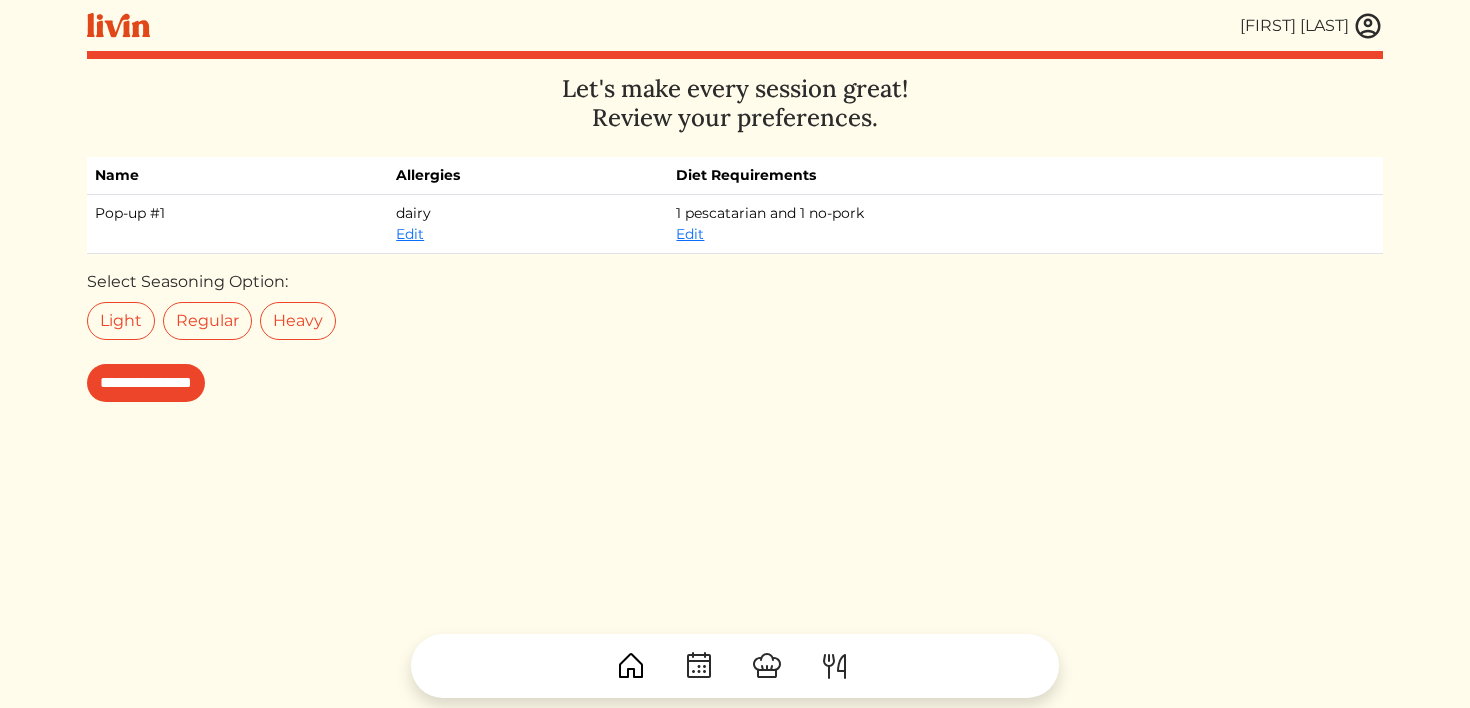 scroll, scrollTop: 0, scrollLeft: 0, axis: both 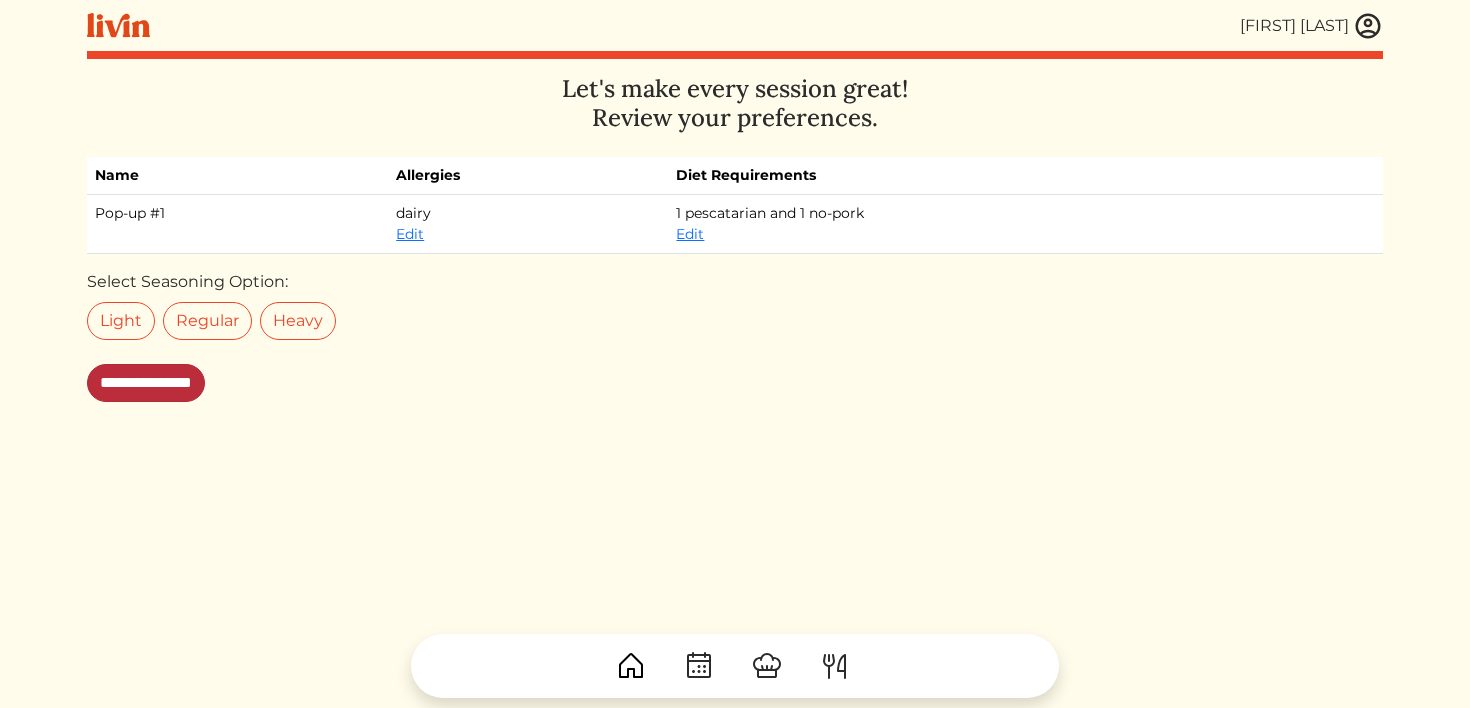 click on "**********" at bounding box center (146, 383) 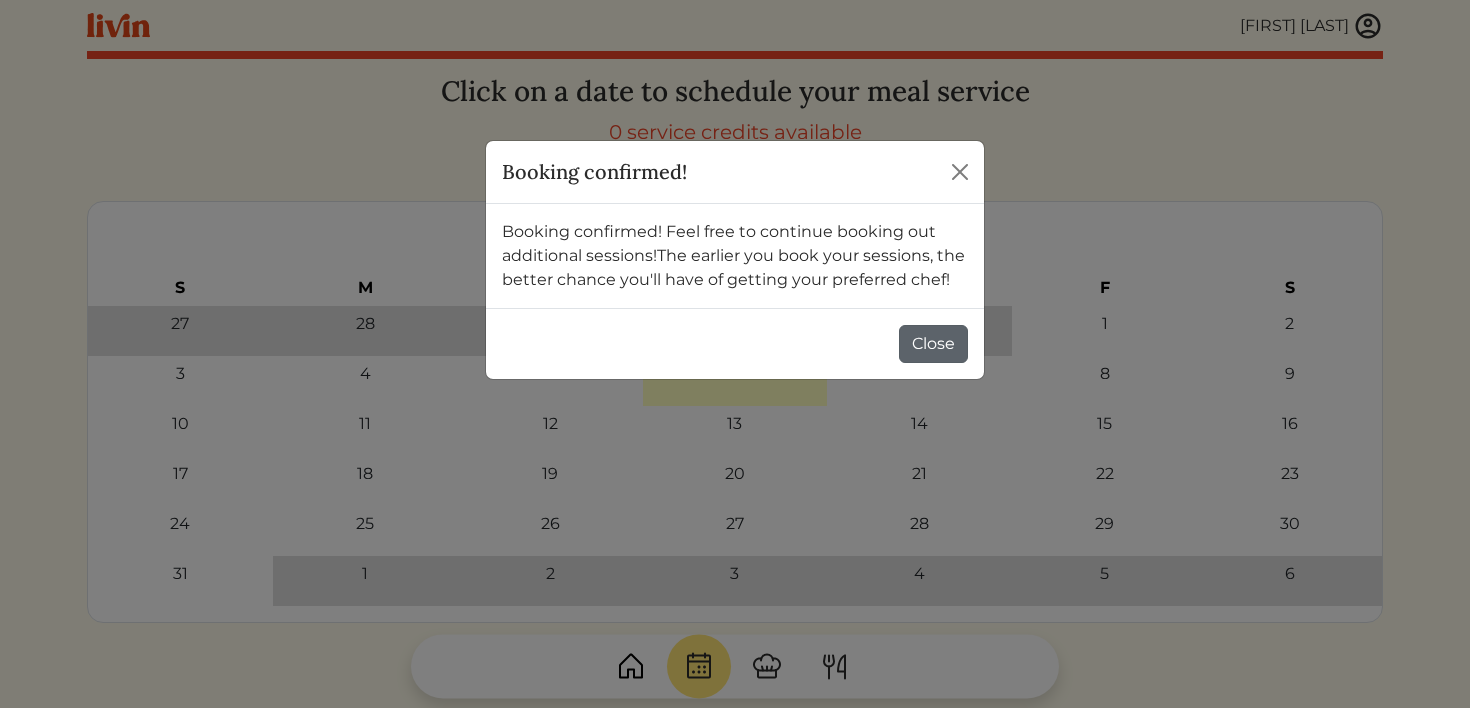 click on "Close" at bounding box center (933, 344) 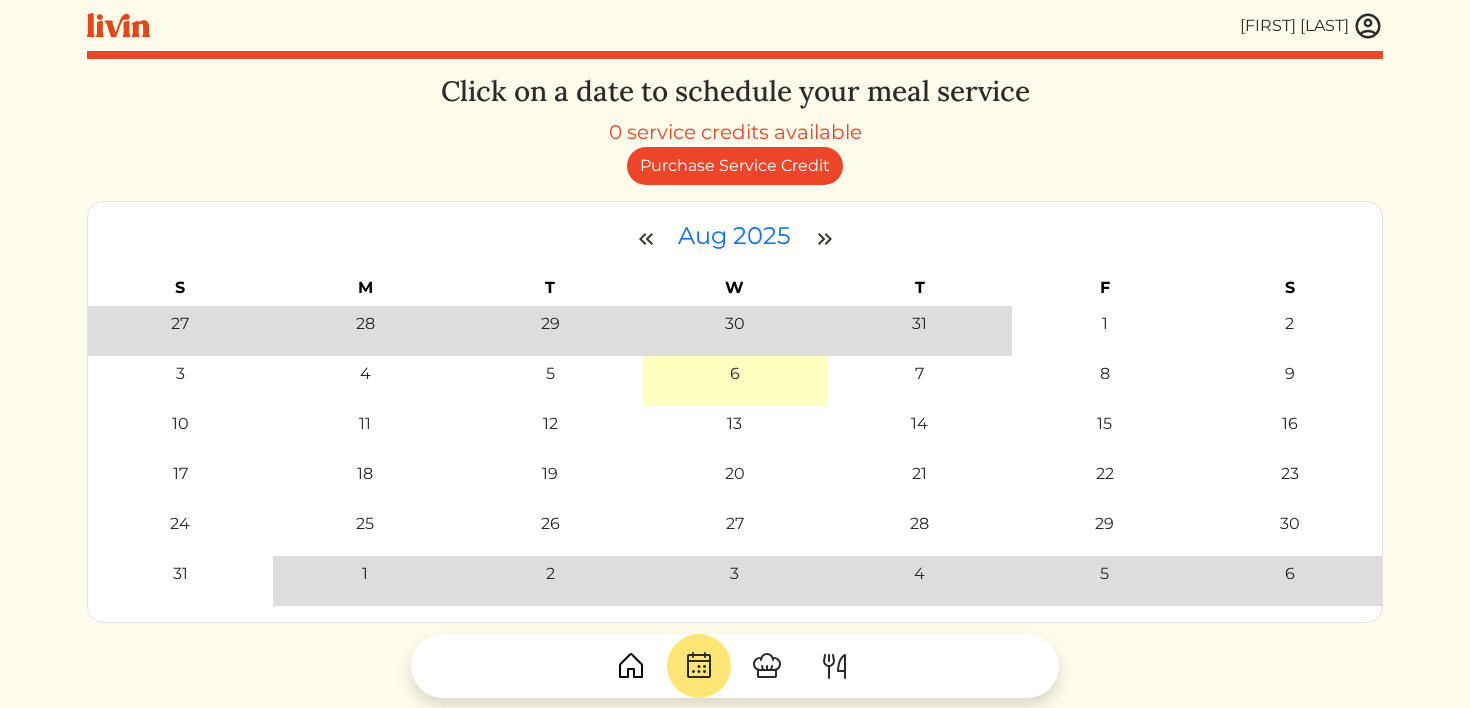 click at bounding box center (1368, 26) 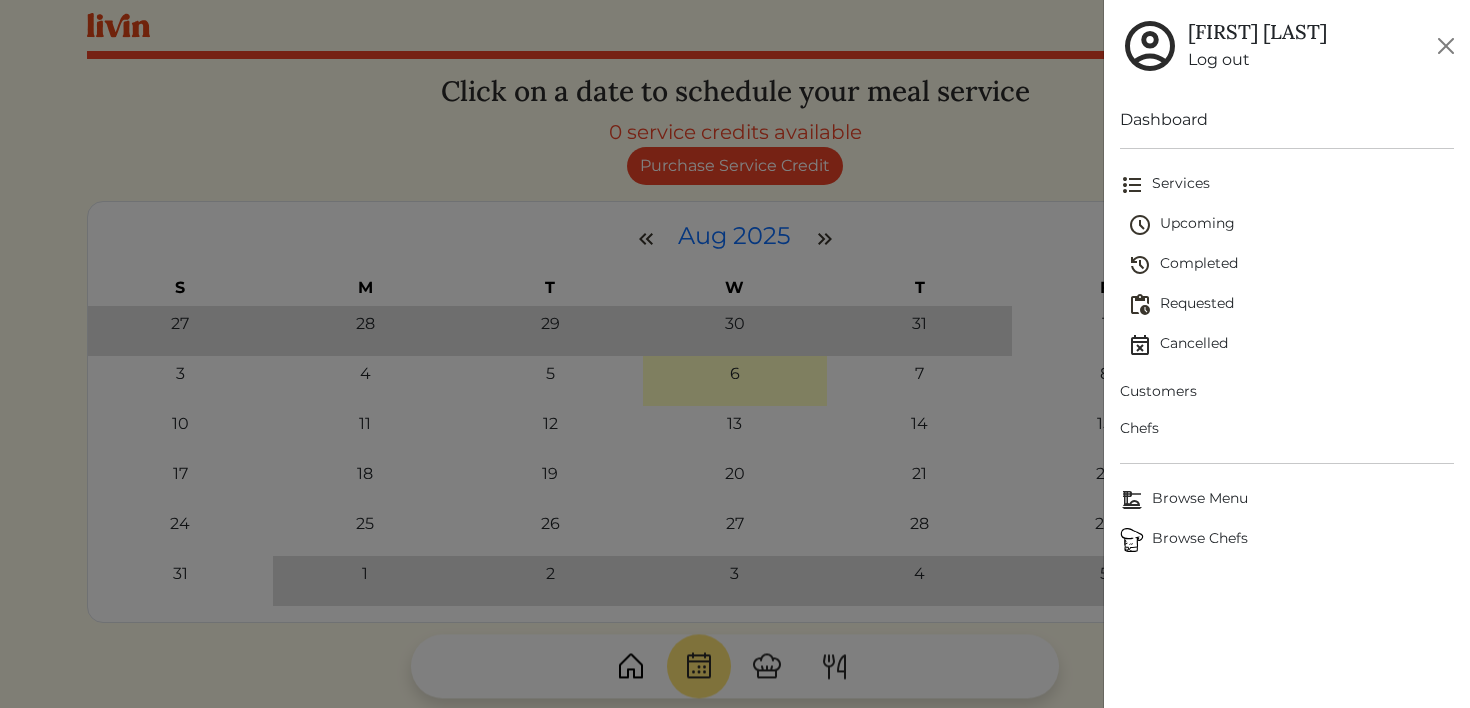 click on "Upcoming" at bounding box center [1291, 225] 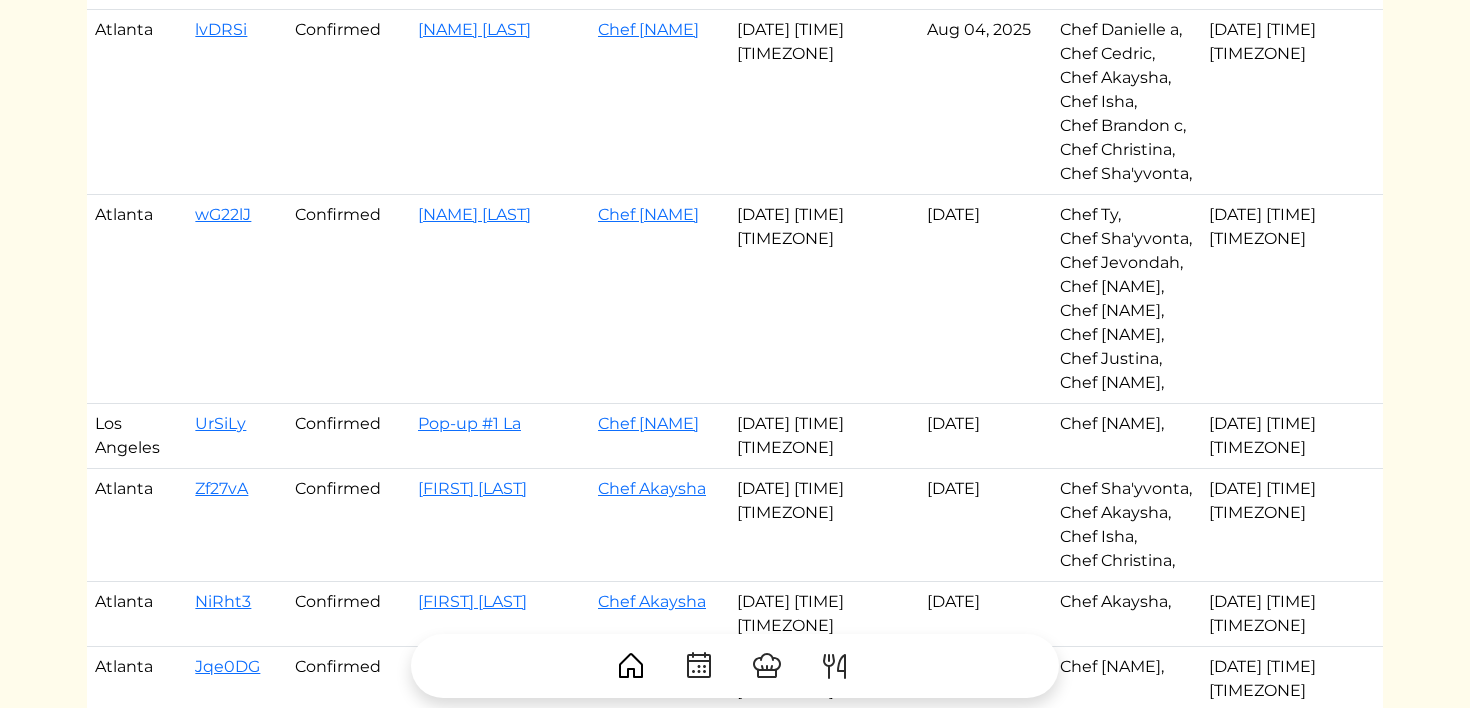 scroll, scrollTop: 455, scrollLeft: 0, axis: vertical 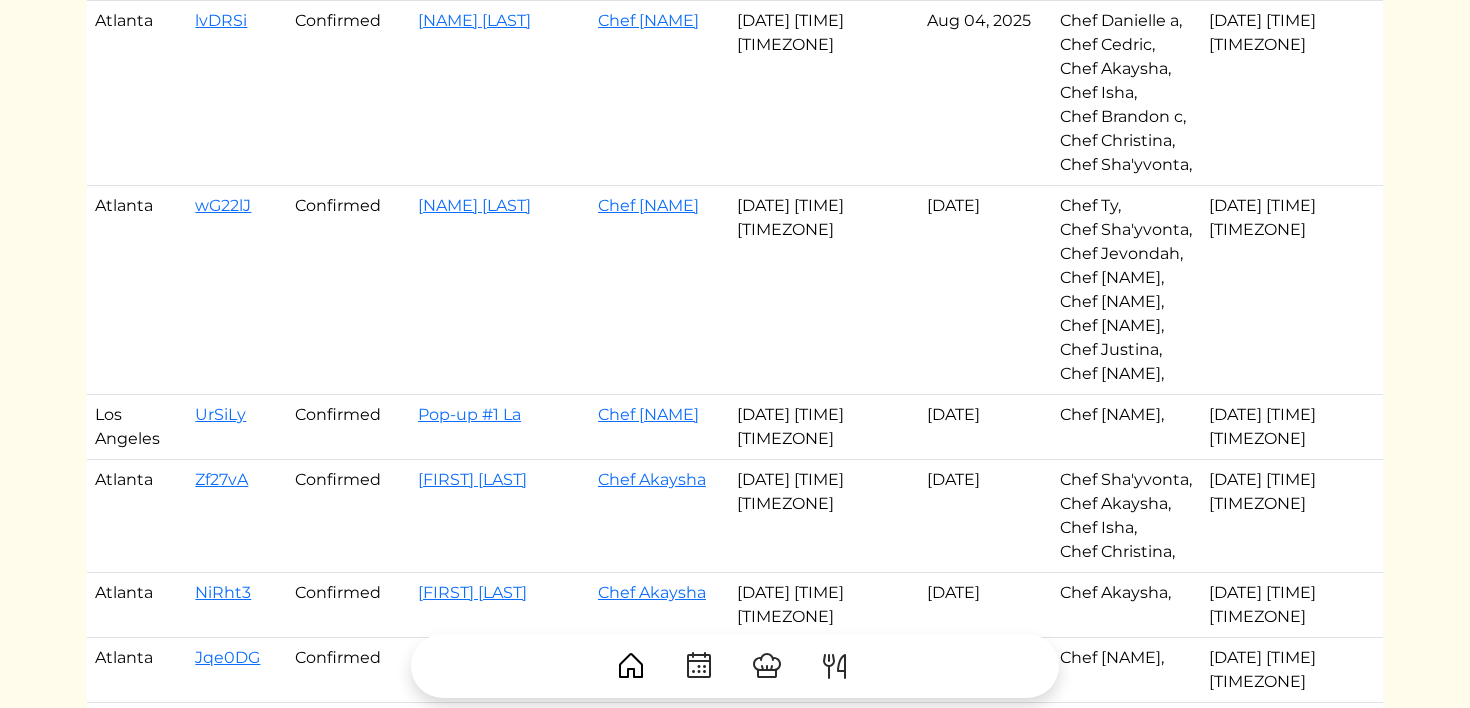 click on "Pop-up #1 La" at bounding box center [500, 427] 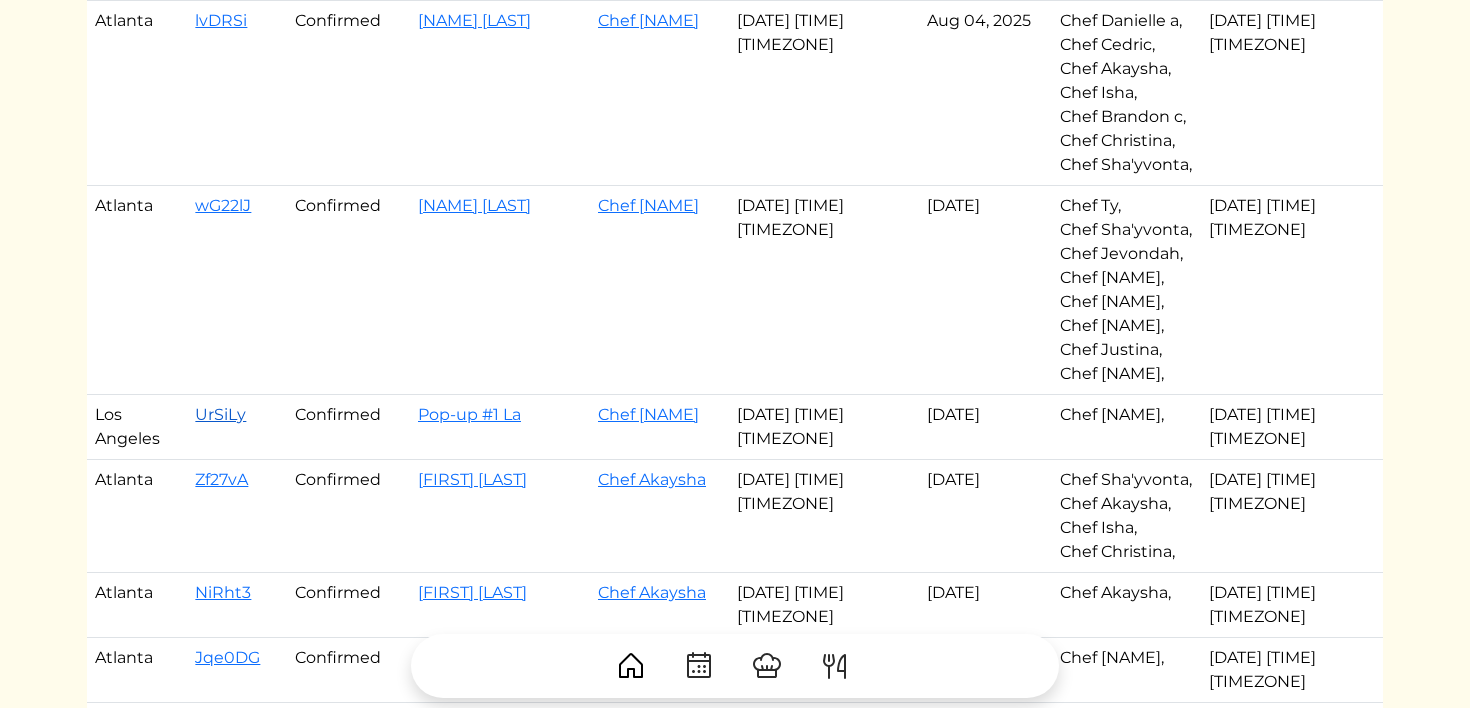 click on "UrSiLy" at bounding box center [220, 414] 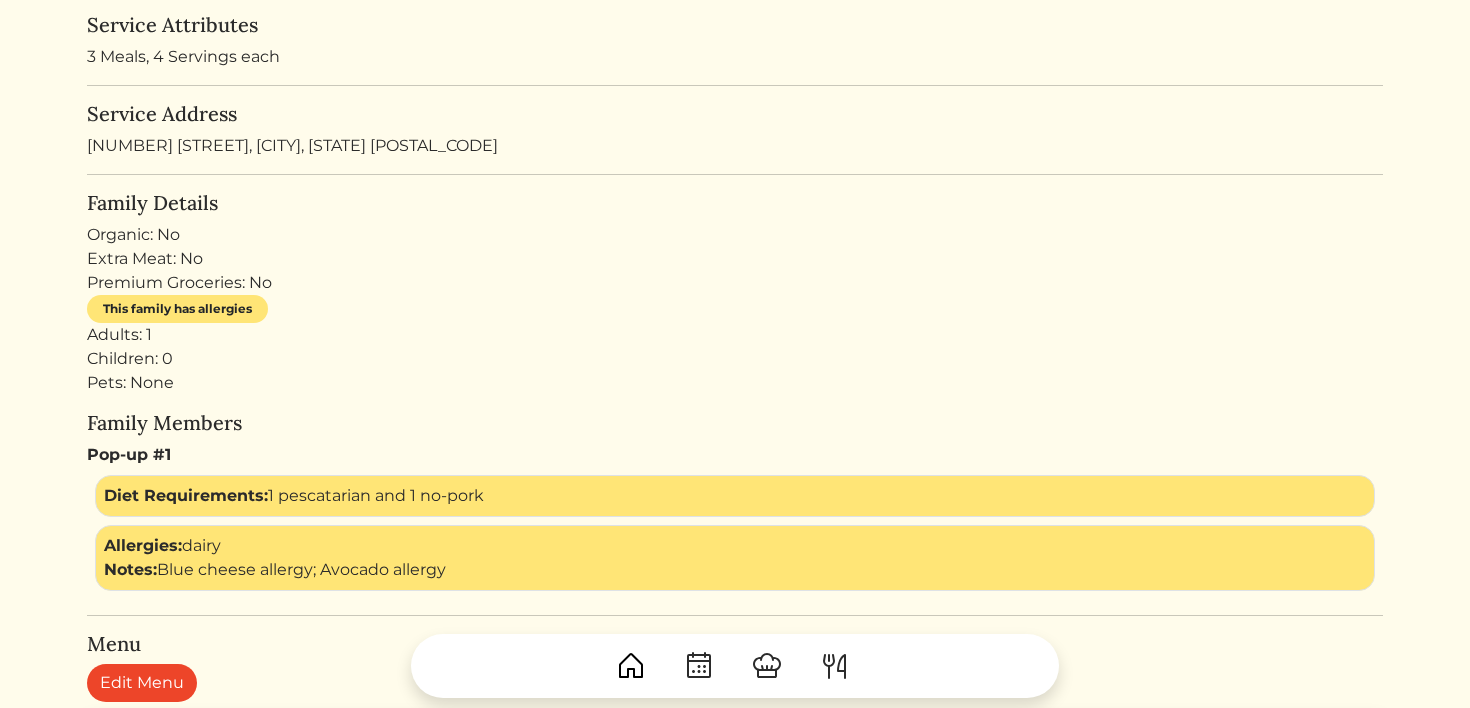 scroll, scrollTop: 694, scrollLeft: 0, axis: vertical 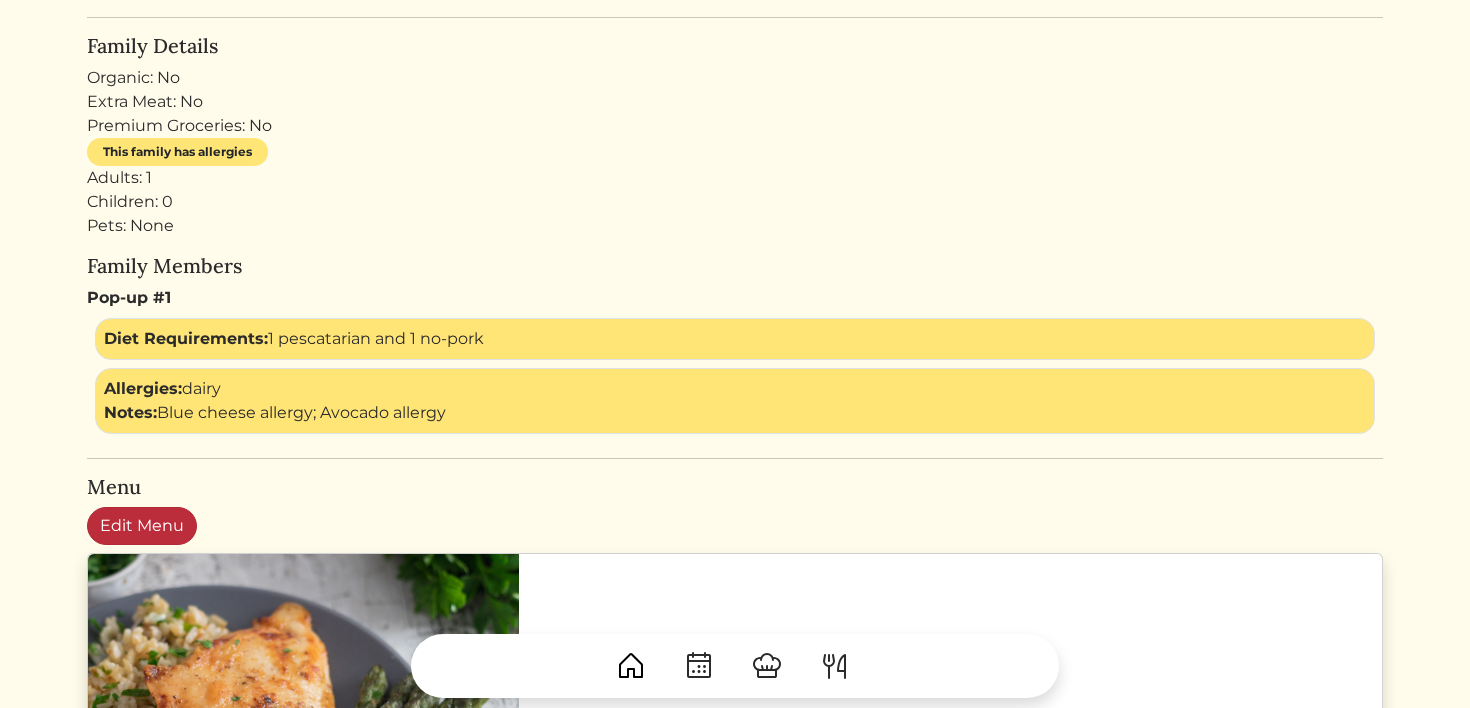 click on "Edit Menu" at bounding box center [142, 526] 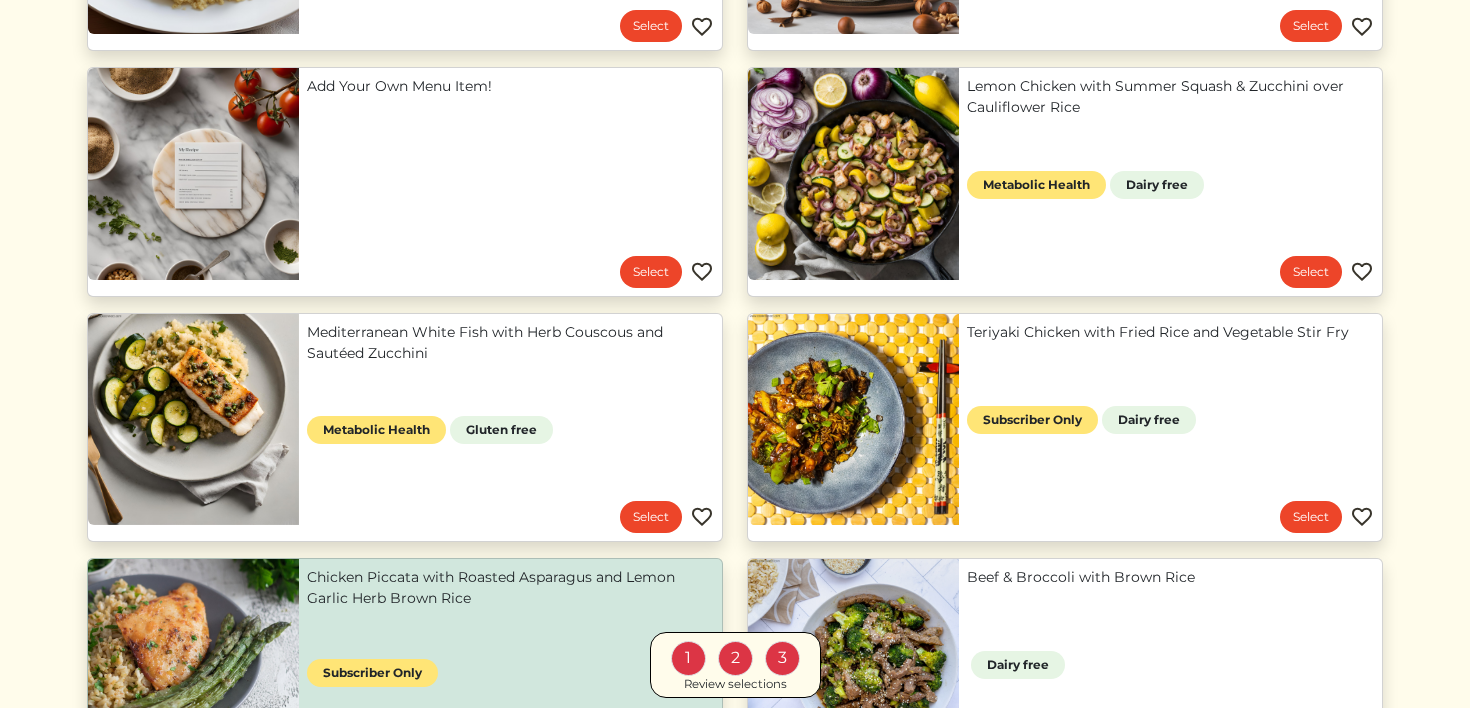scroll, scrollTop: 943, scrollLeft: 0, axis: vertical 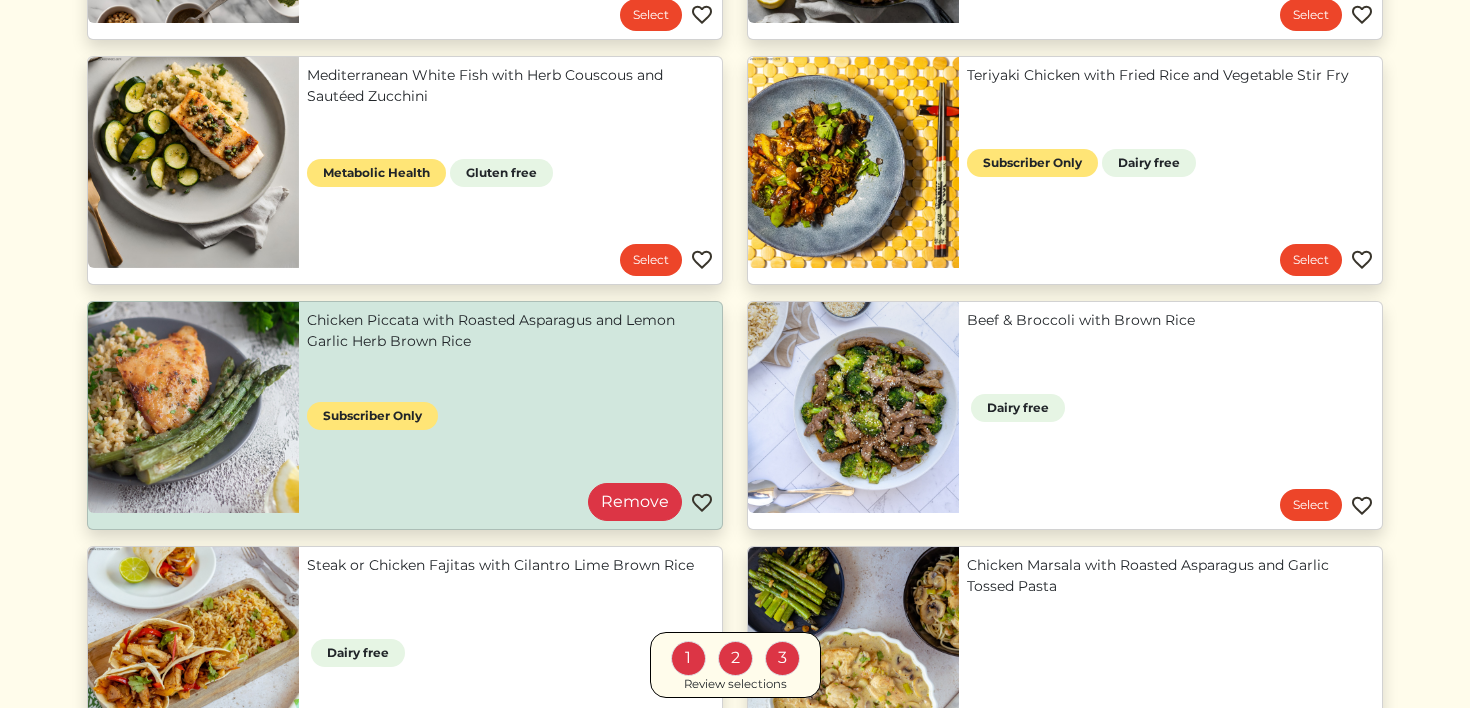 click on "Review selections" at bounding box center [735, 684] 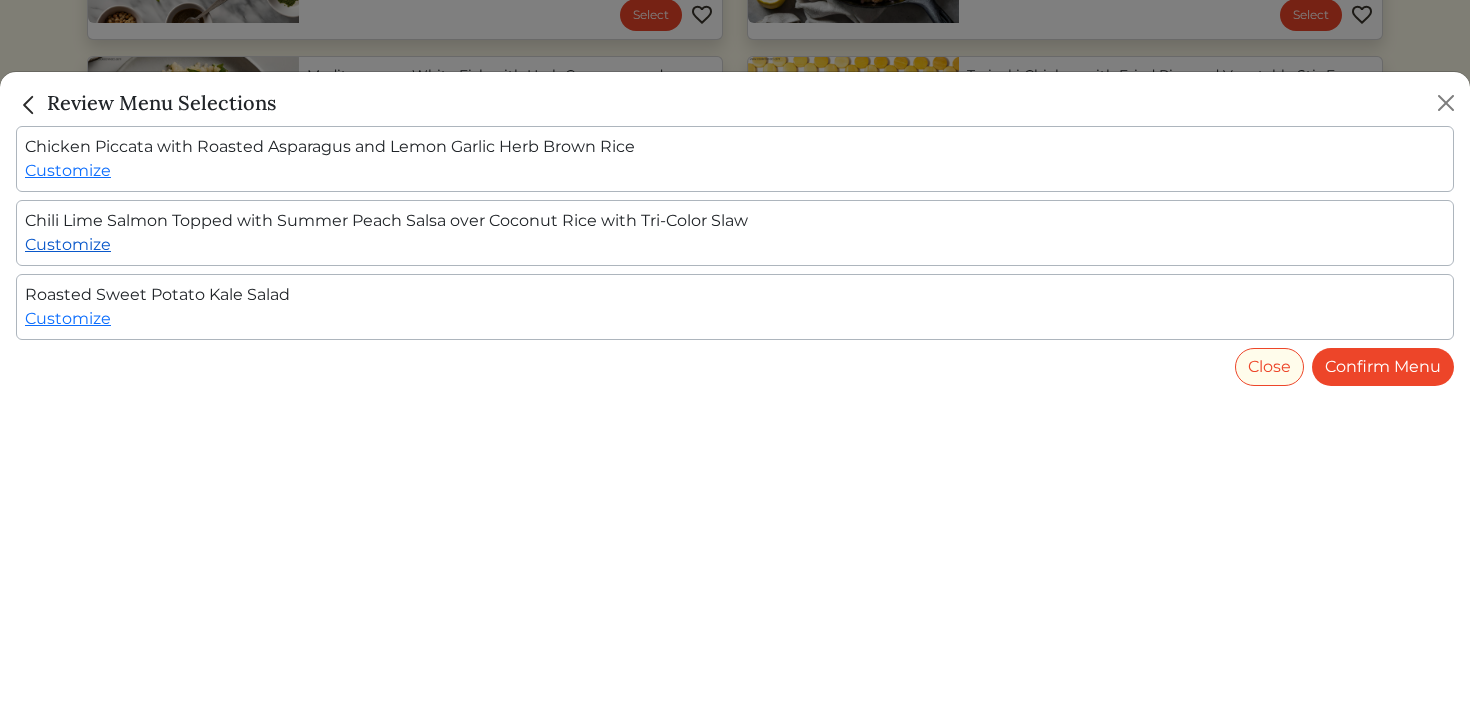 click on "Customize" at bounding box center [68, 244] 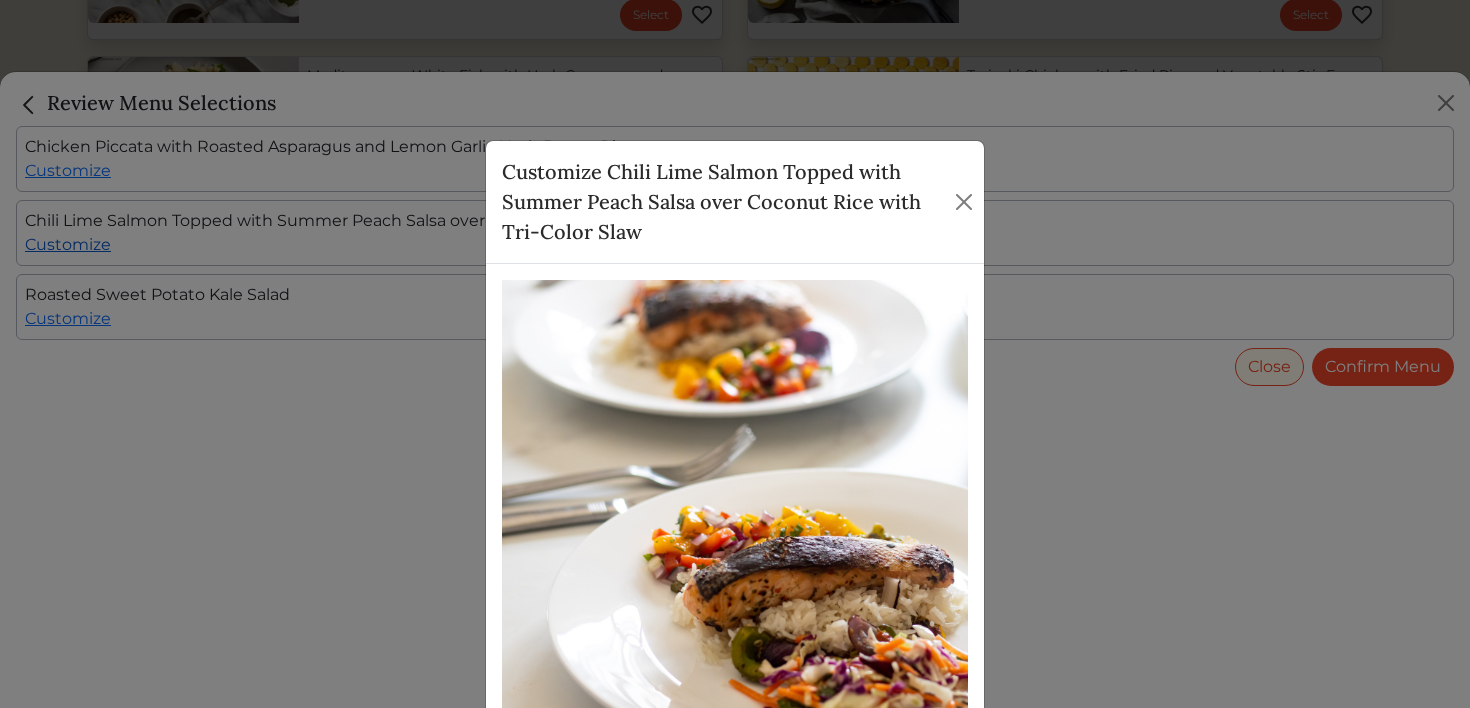 scroll, scrollTop: 0, scrollLeft: 0, axis: both 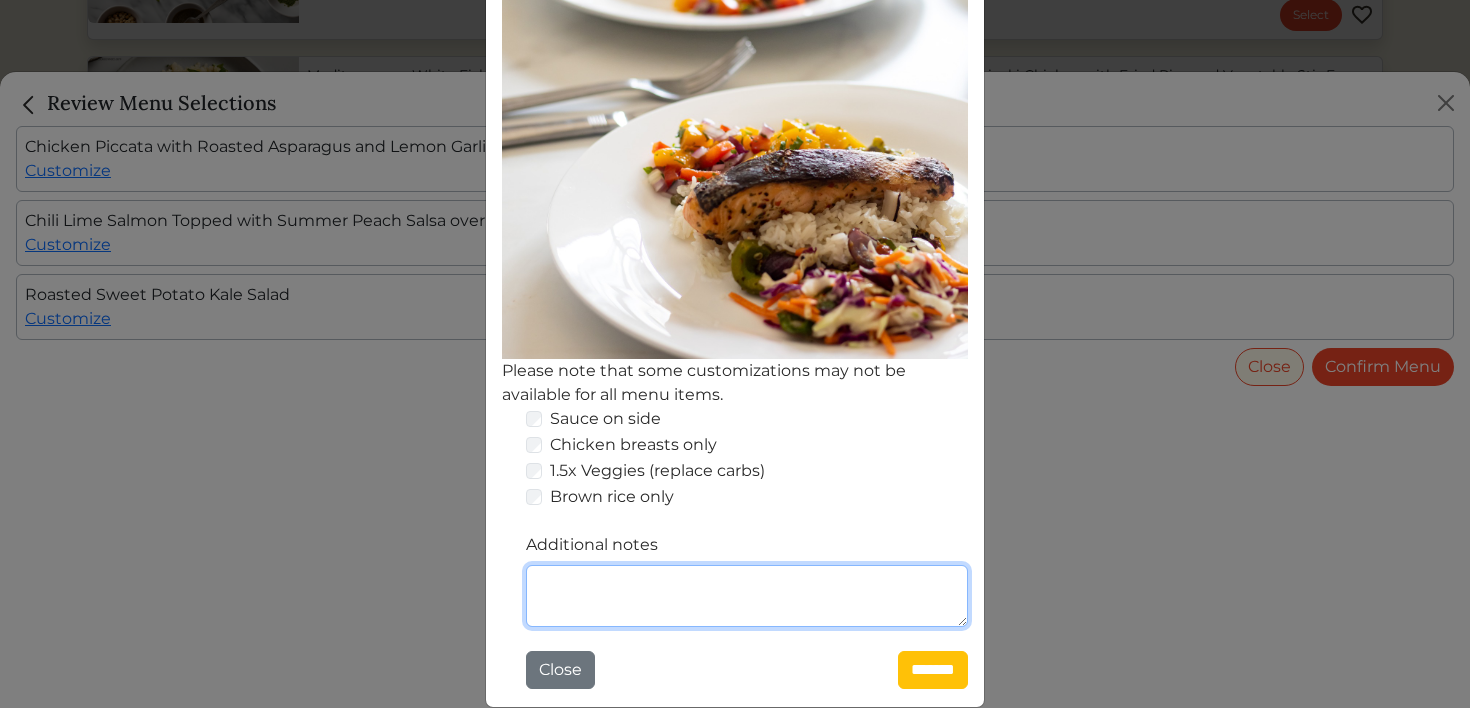 click on "Additional notes" at bounding box center [747, 596] 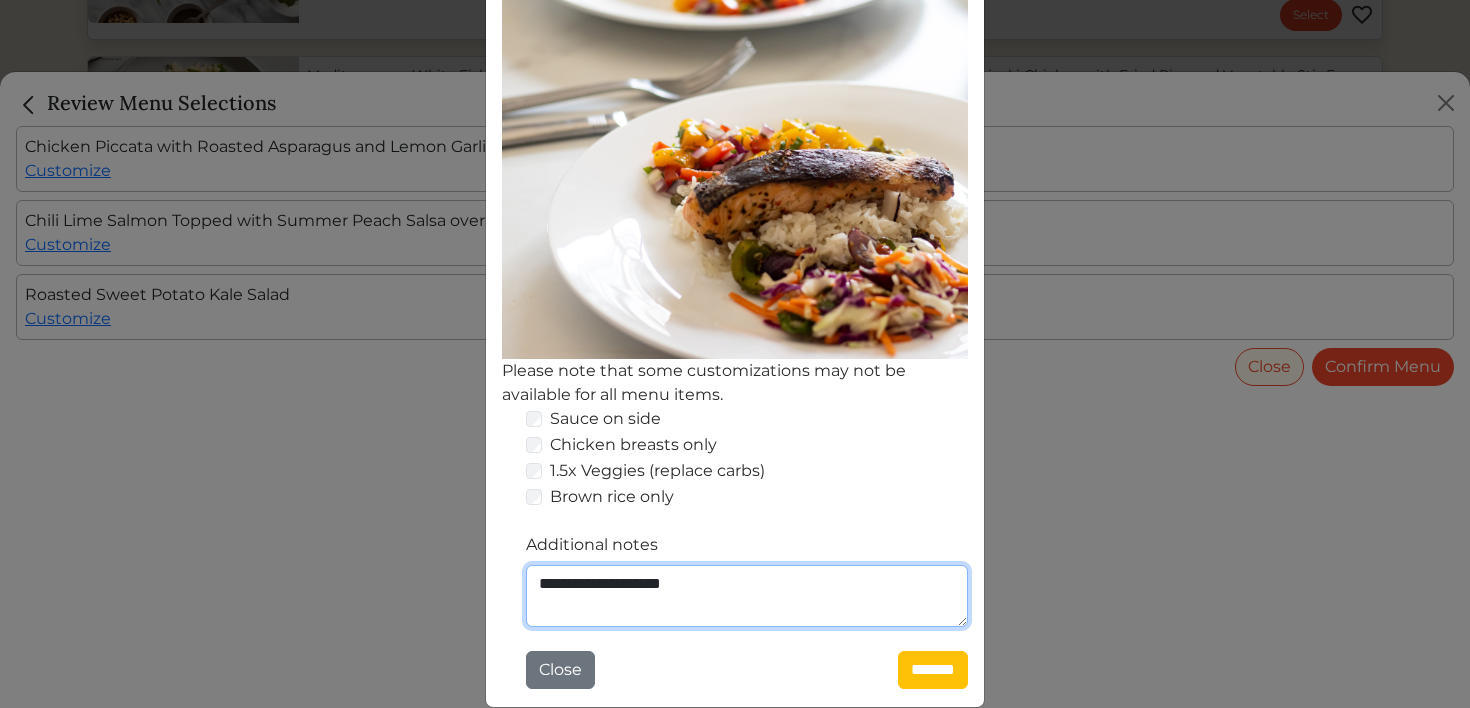 drag, startPoint x: 592, startPoint y: 584, endPoint x: 473, endPoint y: 581, distance: 119.03781 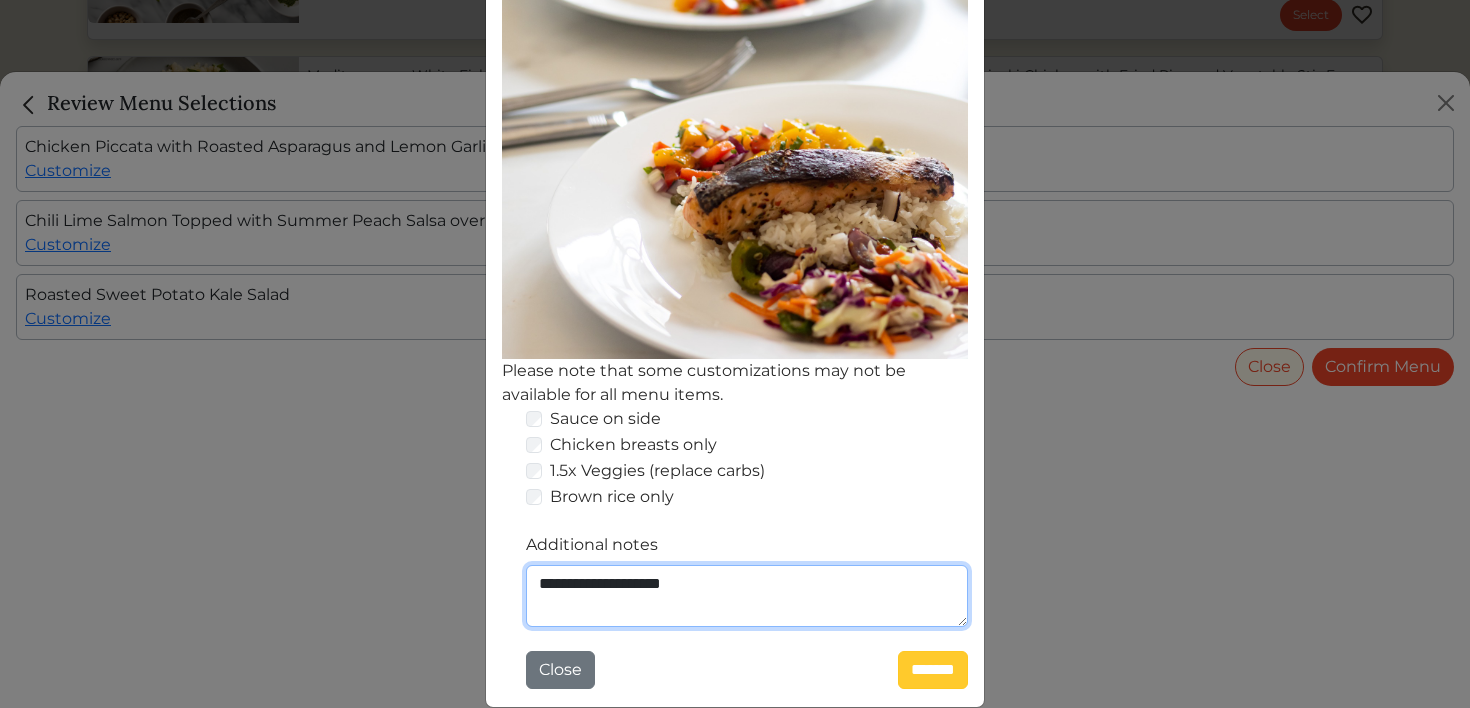 type on "**********" 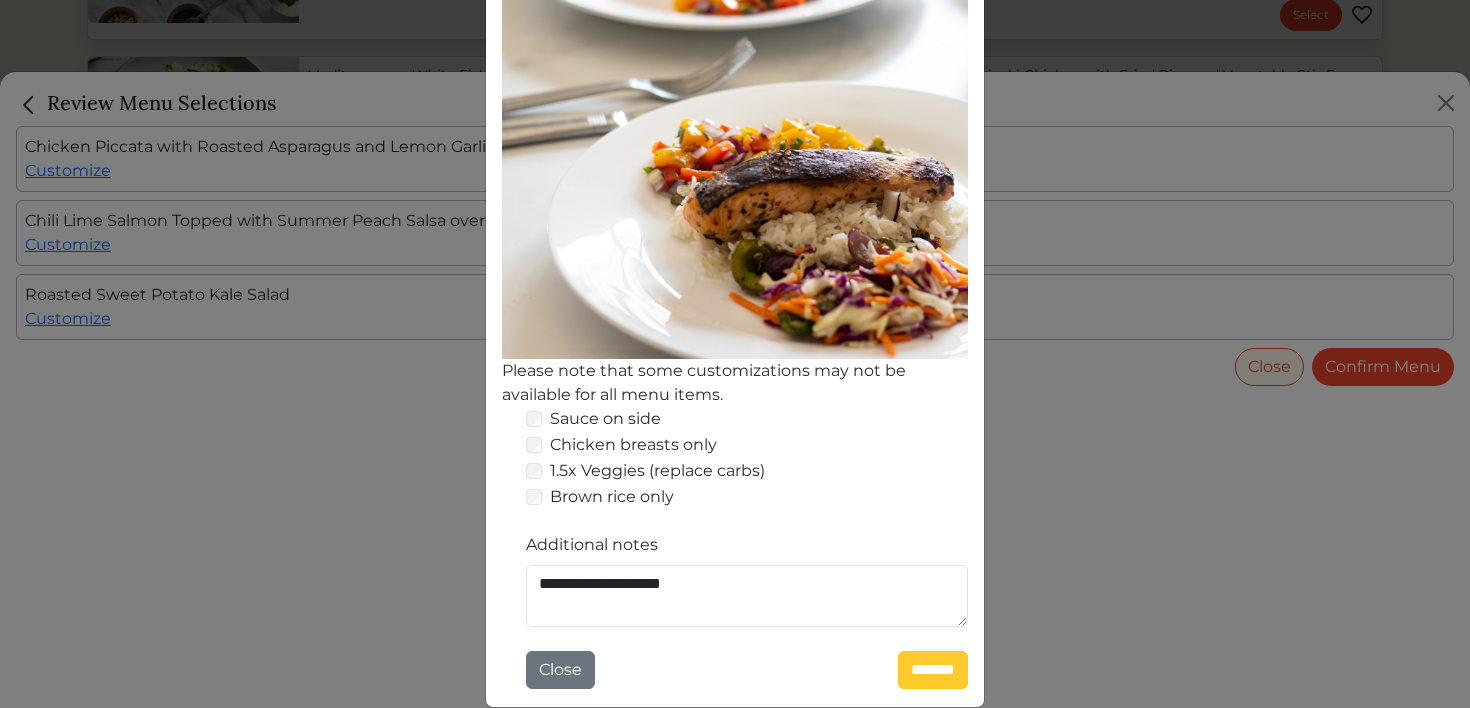 click on "*******" at bounding box center (933, 670) 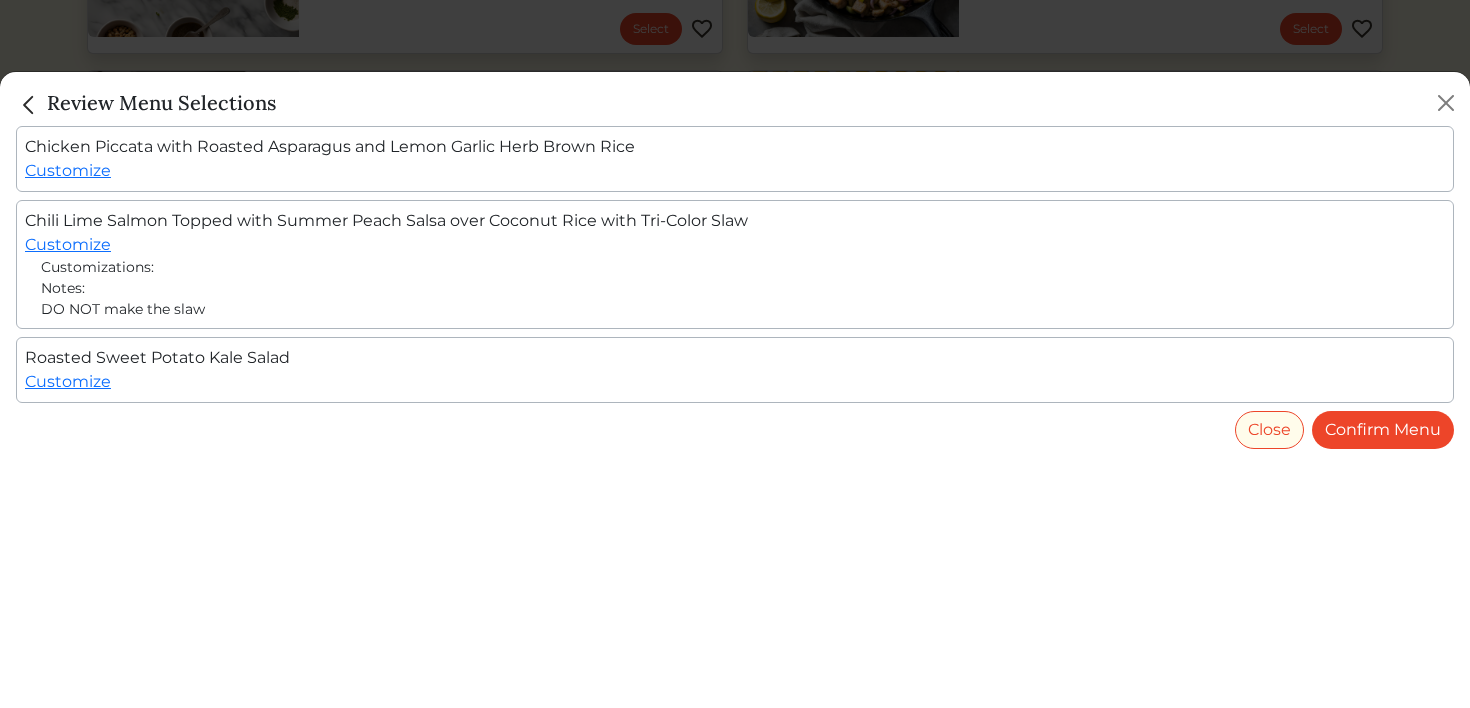 scroll, scrollTop: 943, scrollLeft: 0, axis: vertical 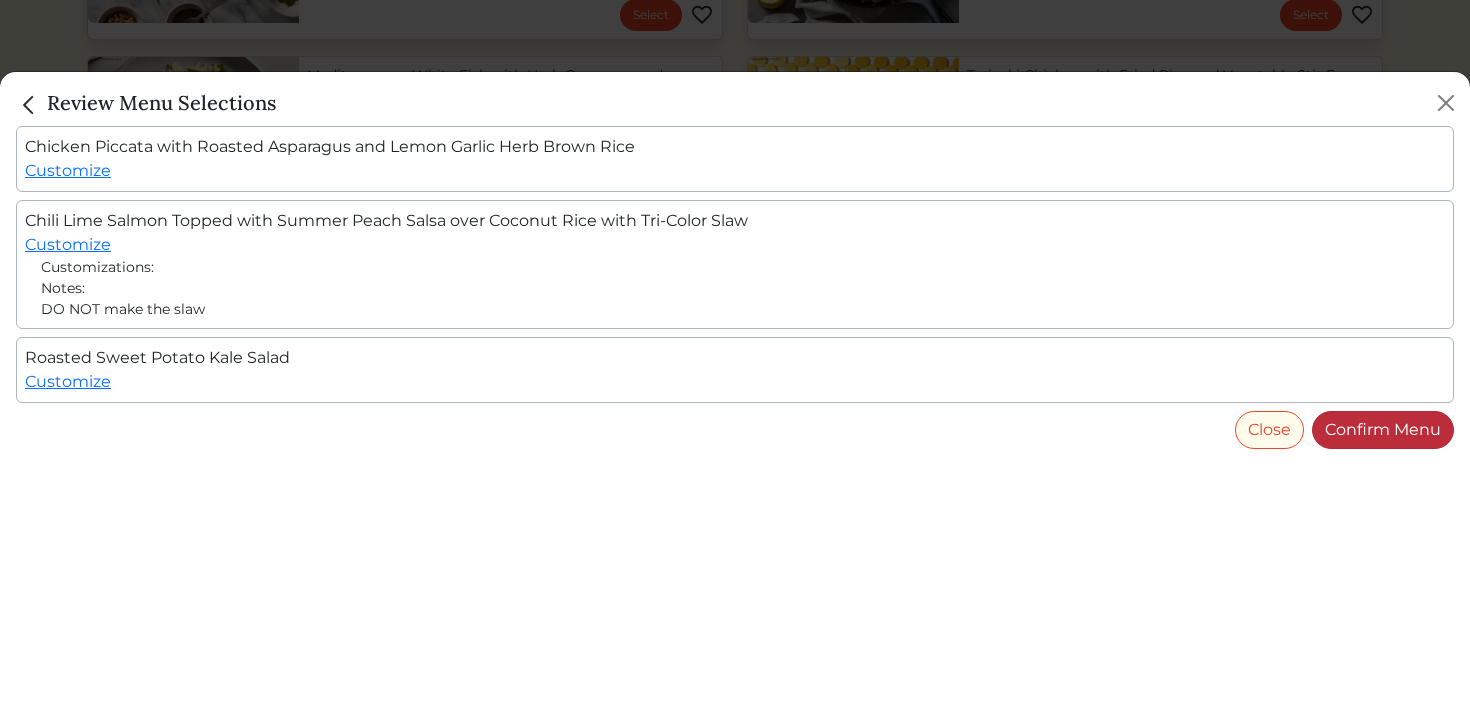 click on "Confirm Menu" at bounding box center (1383, 430) 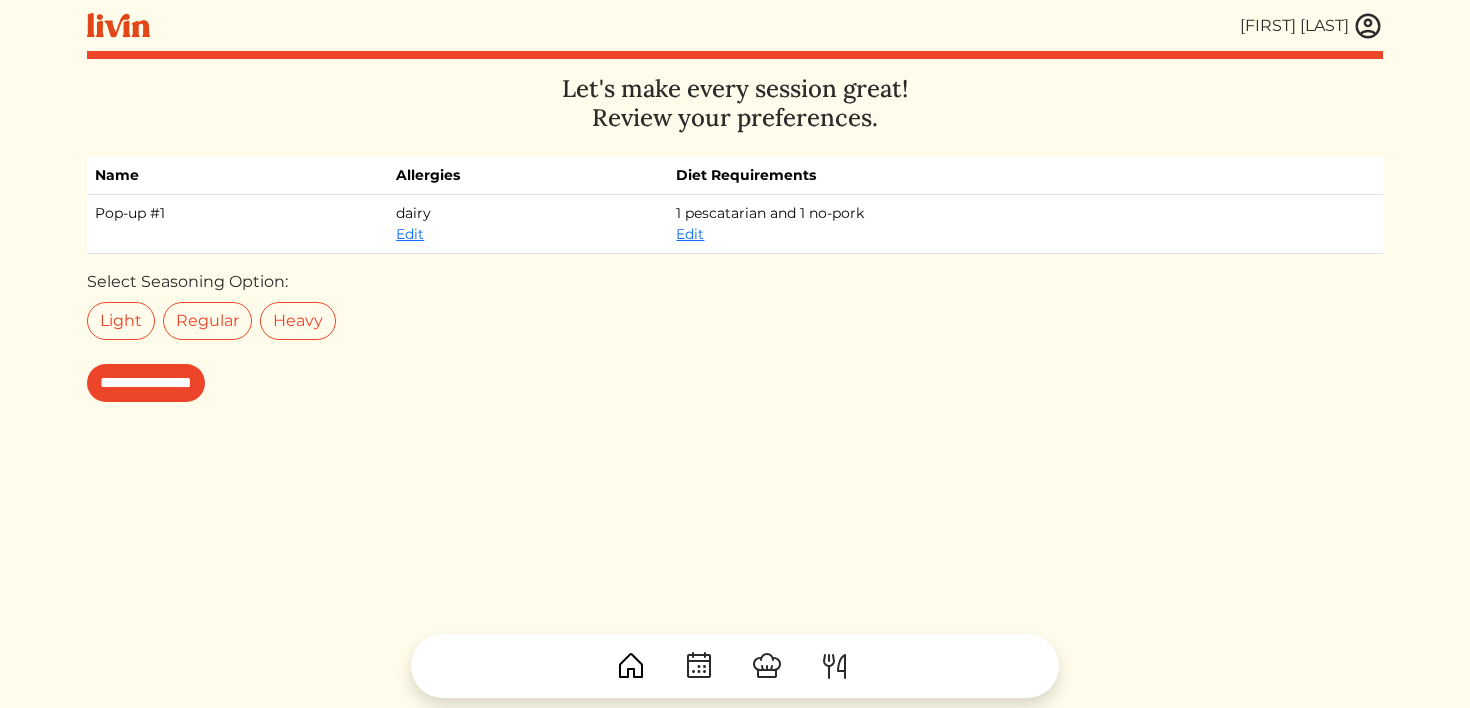 scroll, scrollTop: 0, scrollLeft: 0, axis: both 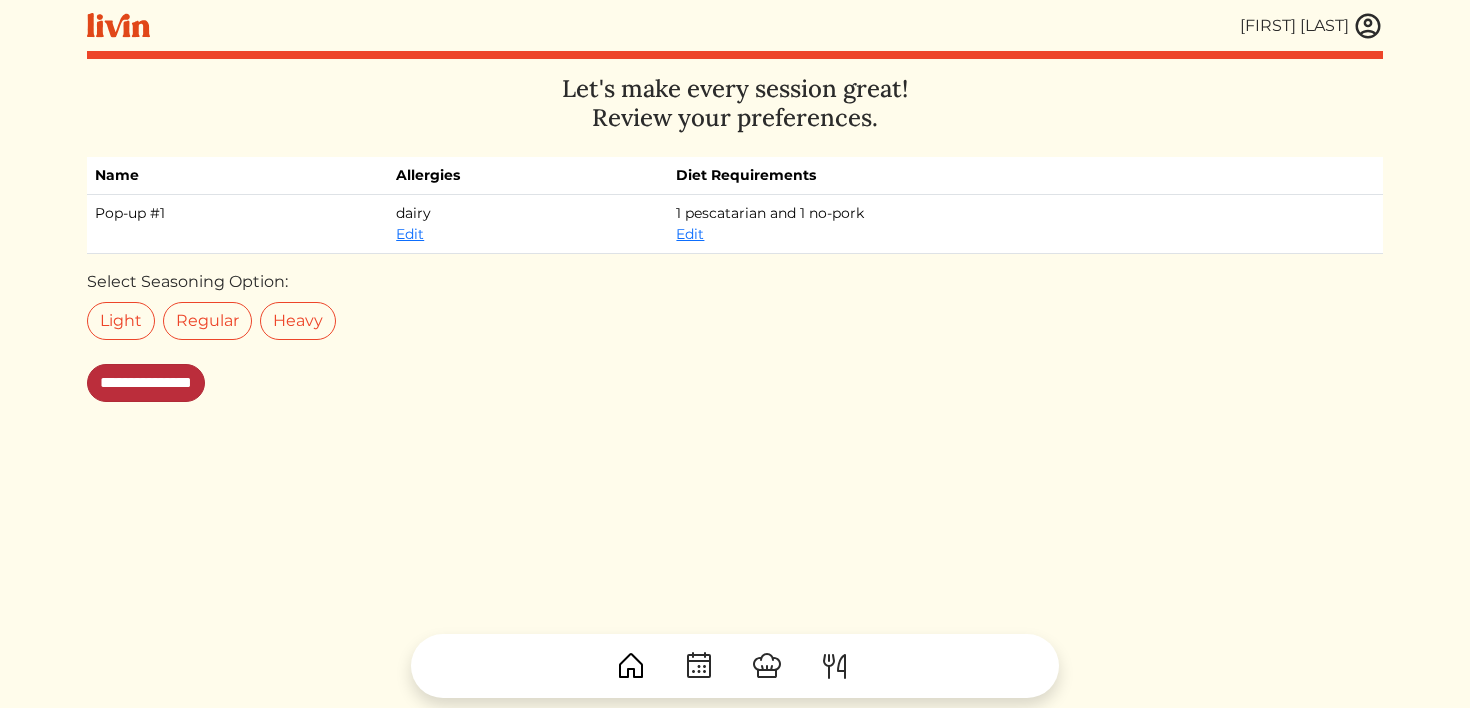 click on "**********" at bounding box center [146, 383] 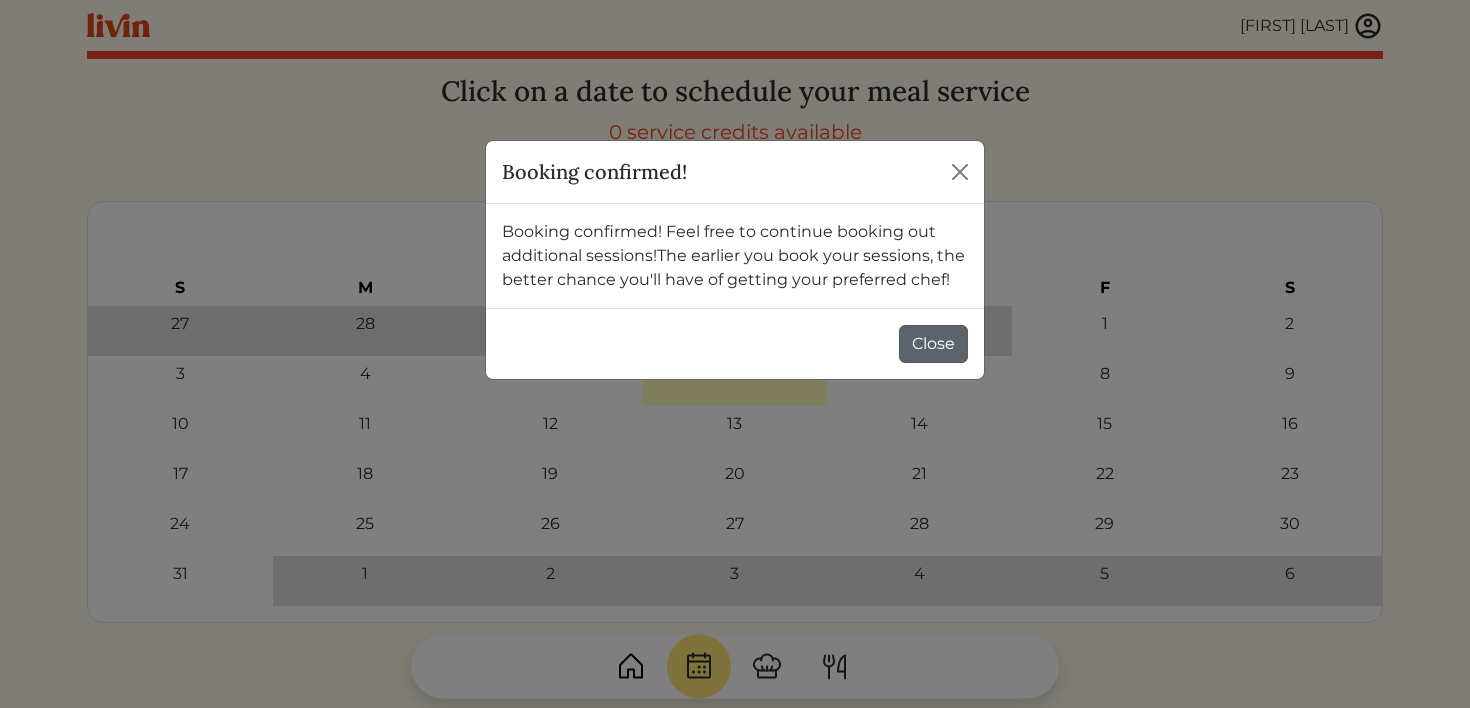 click on "Close" at bounding box center [933, 344] 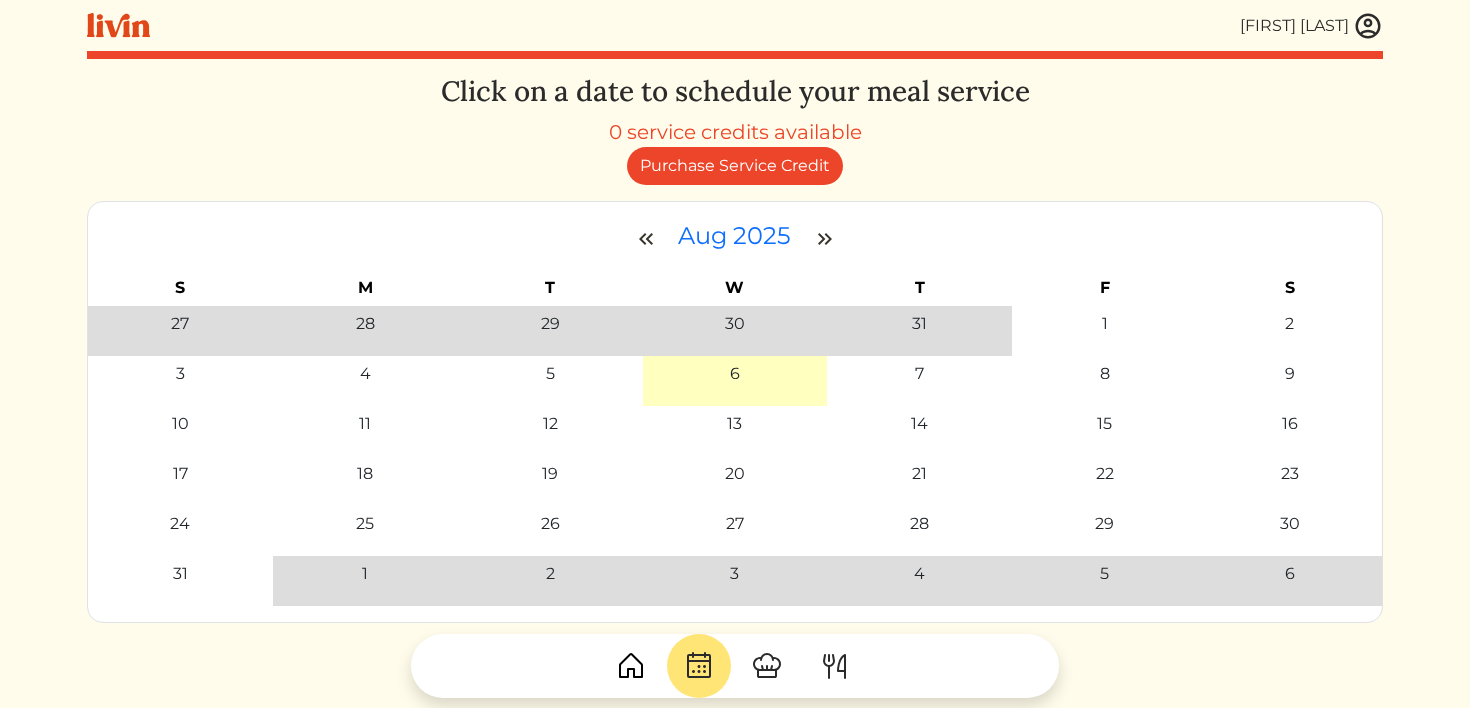 click at bounding box center (1368, 26) 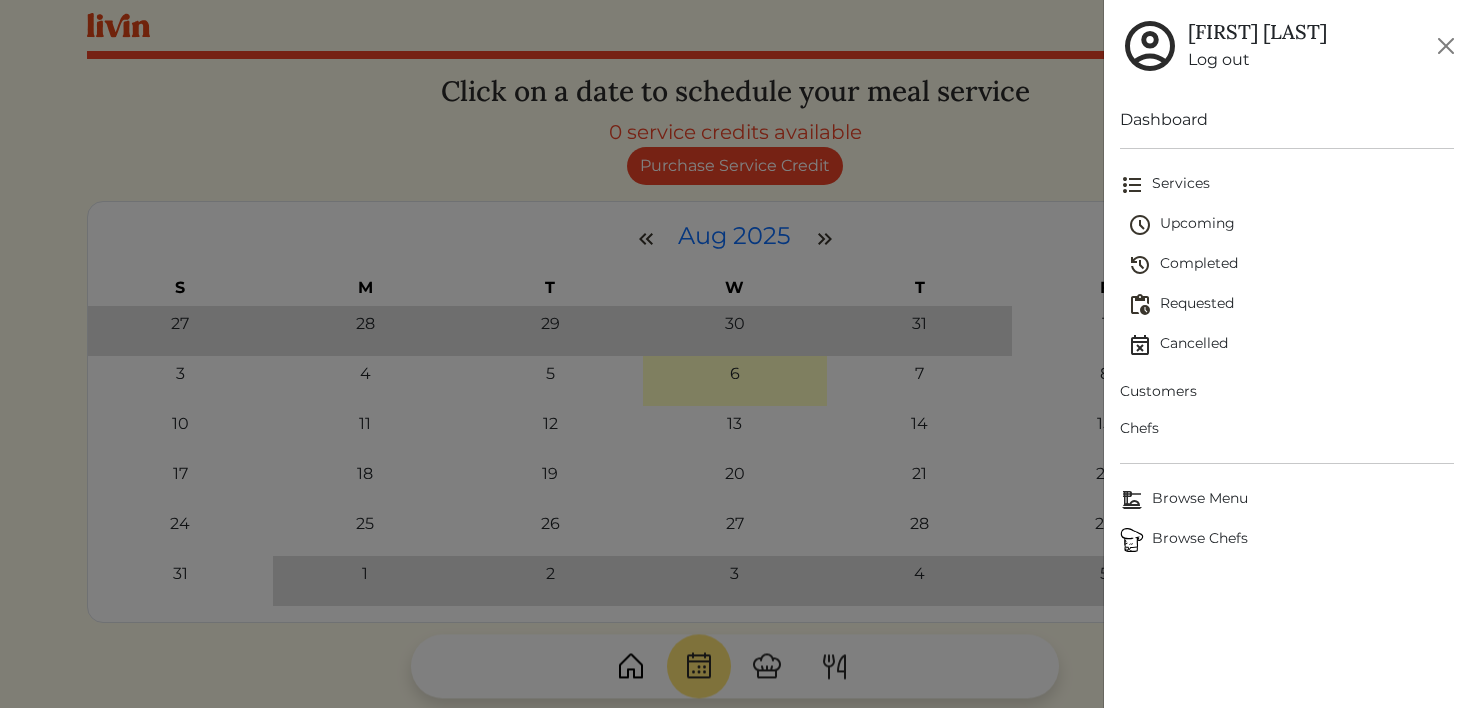 click on "Customers" at bounding box center (1287, 391) 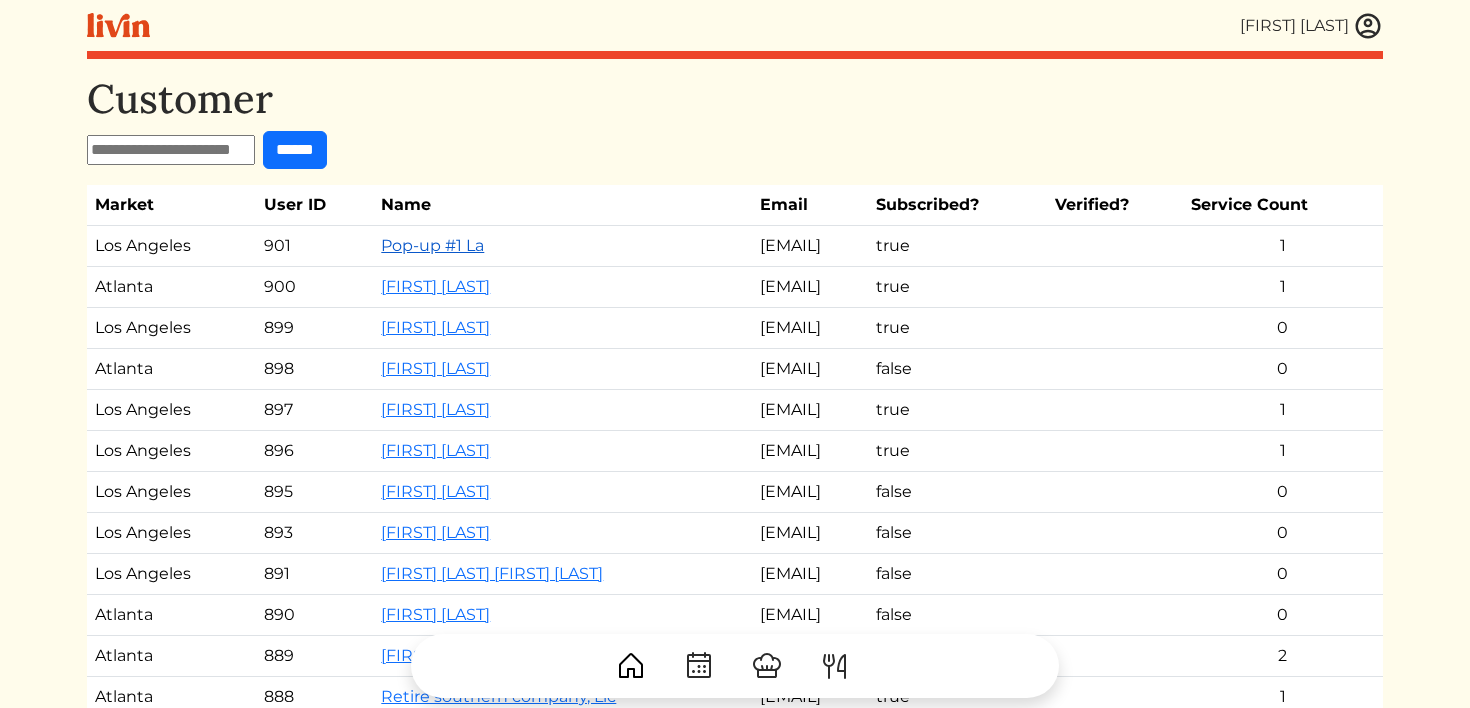 click on "Pop-up #1 La" at bounding box center [432, 245] 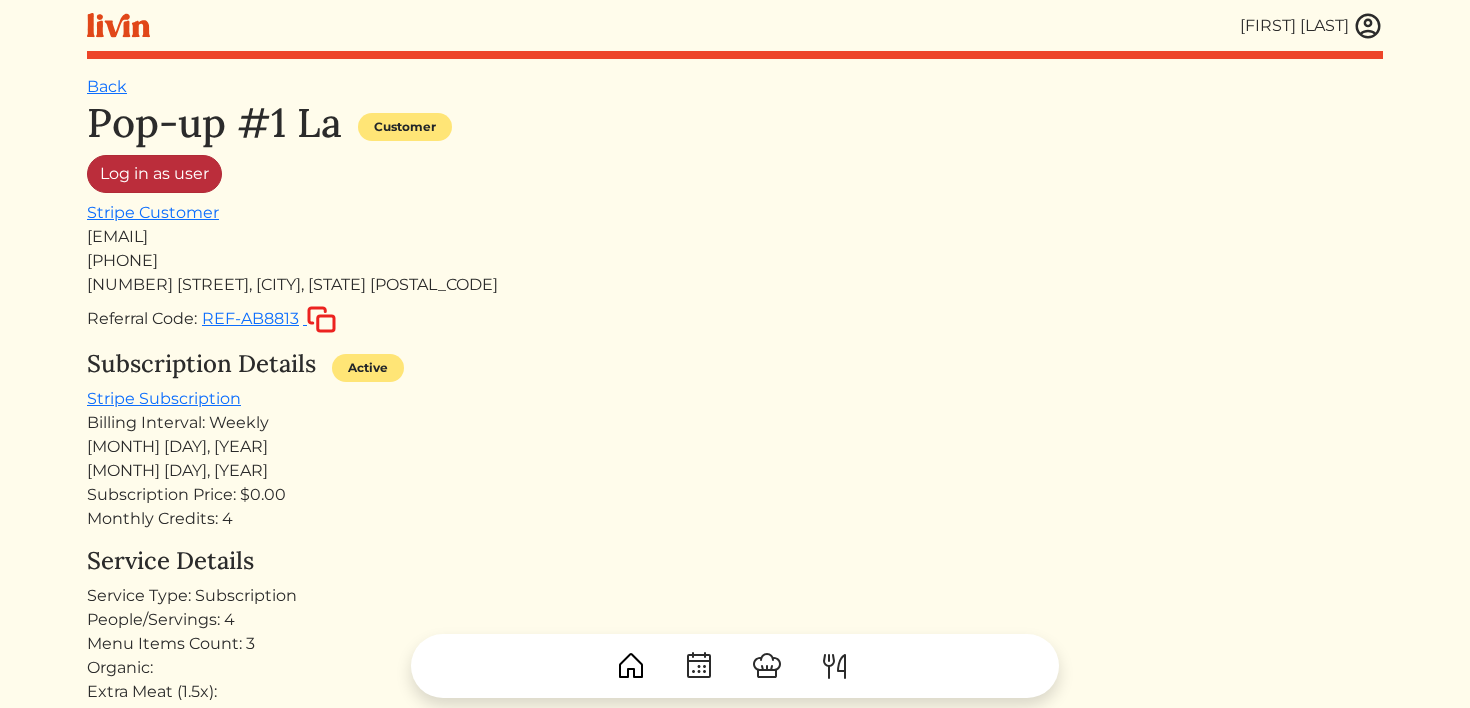 click on "Log in as user" at bounding box center [154, 174] 